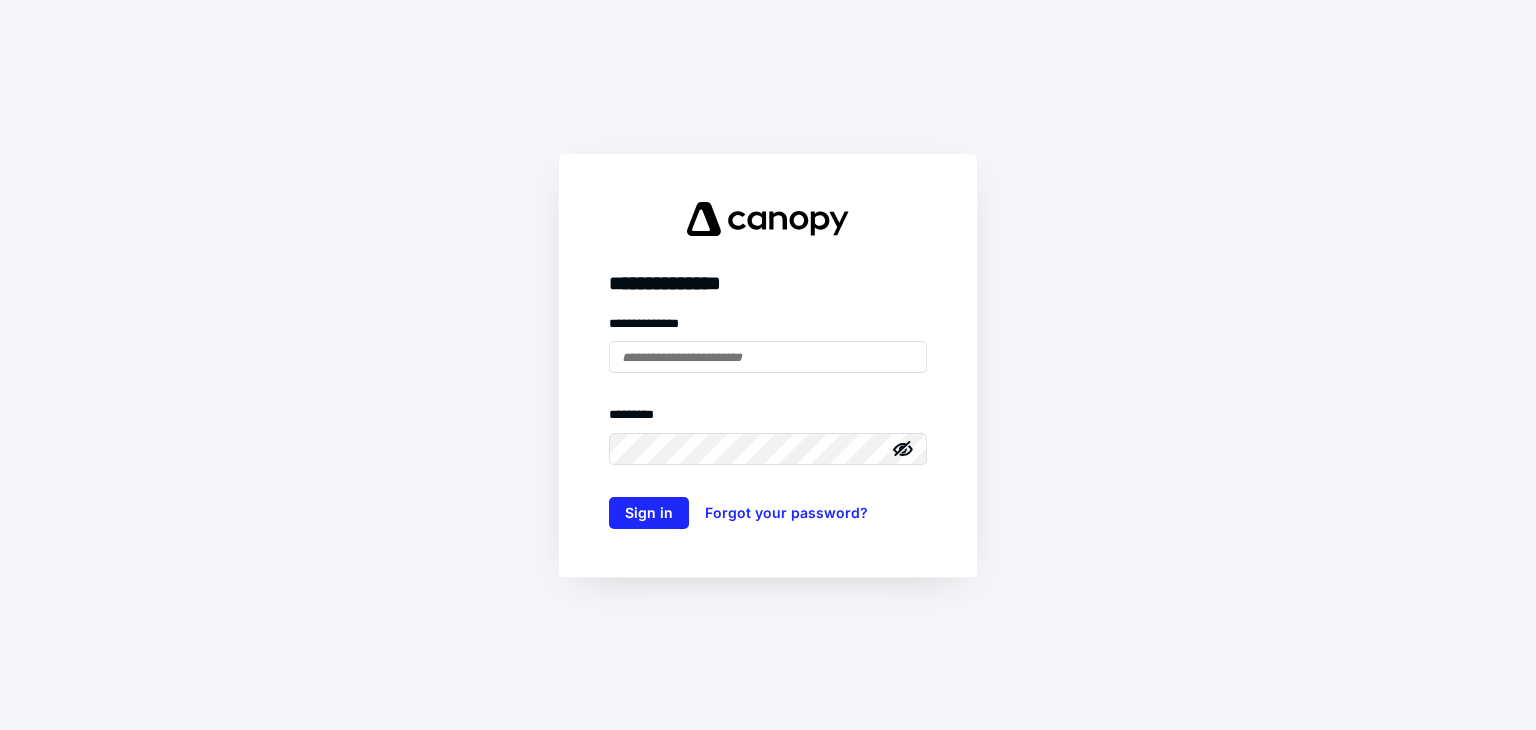 scroll, scrollTop: 0, scrollLeft: 0, axis: both 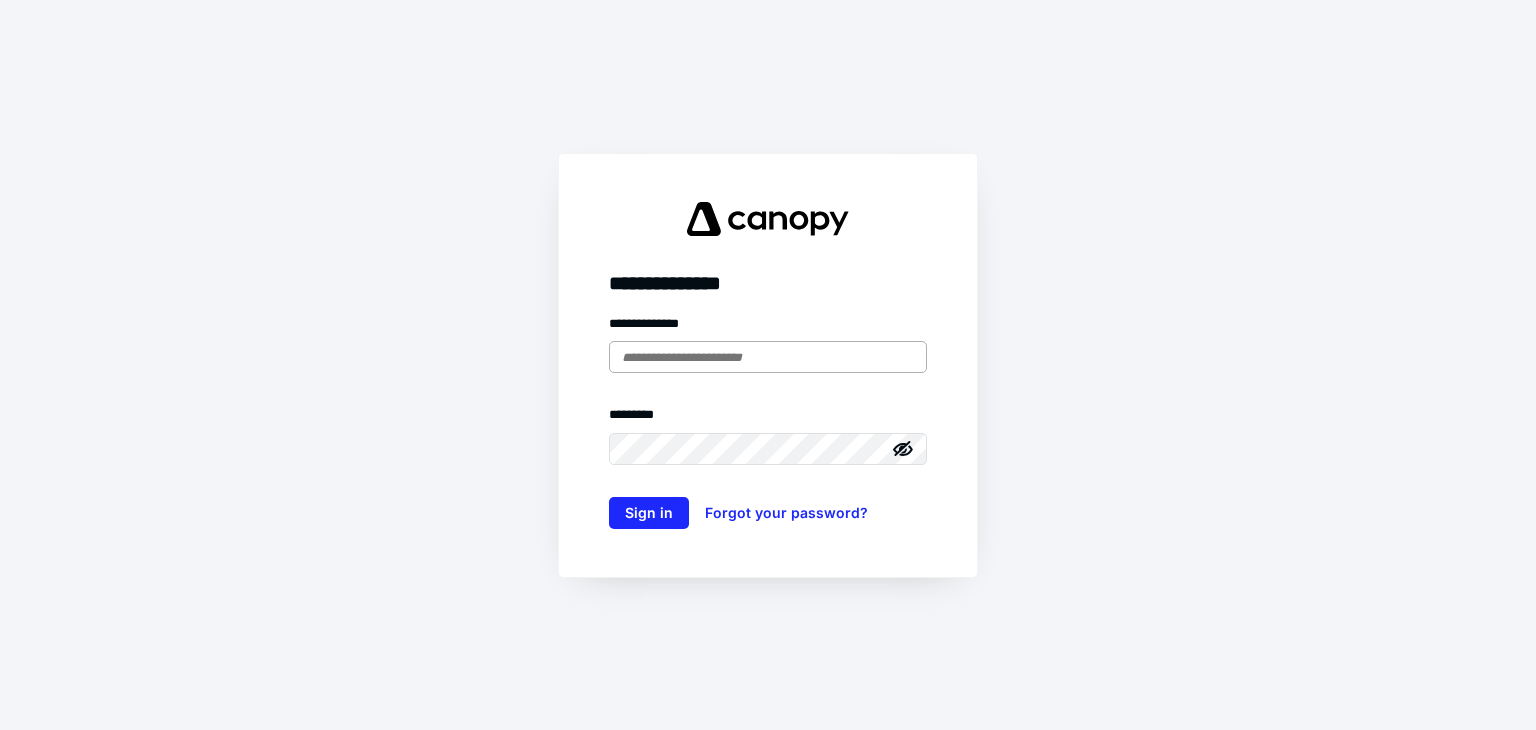 click at bounding box center [768, 357] 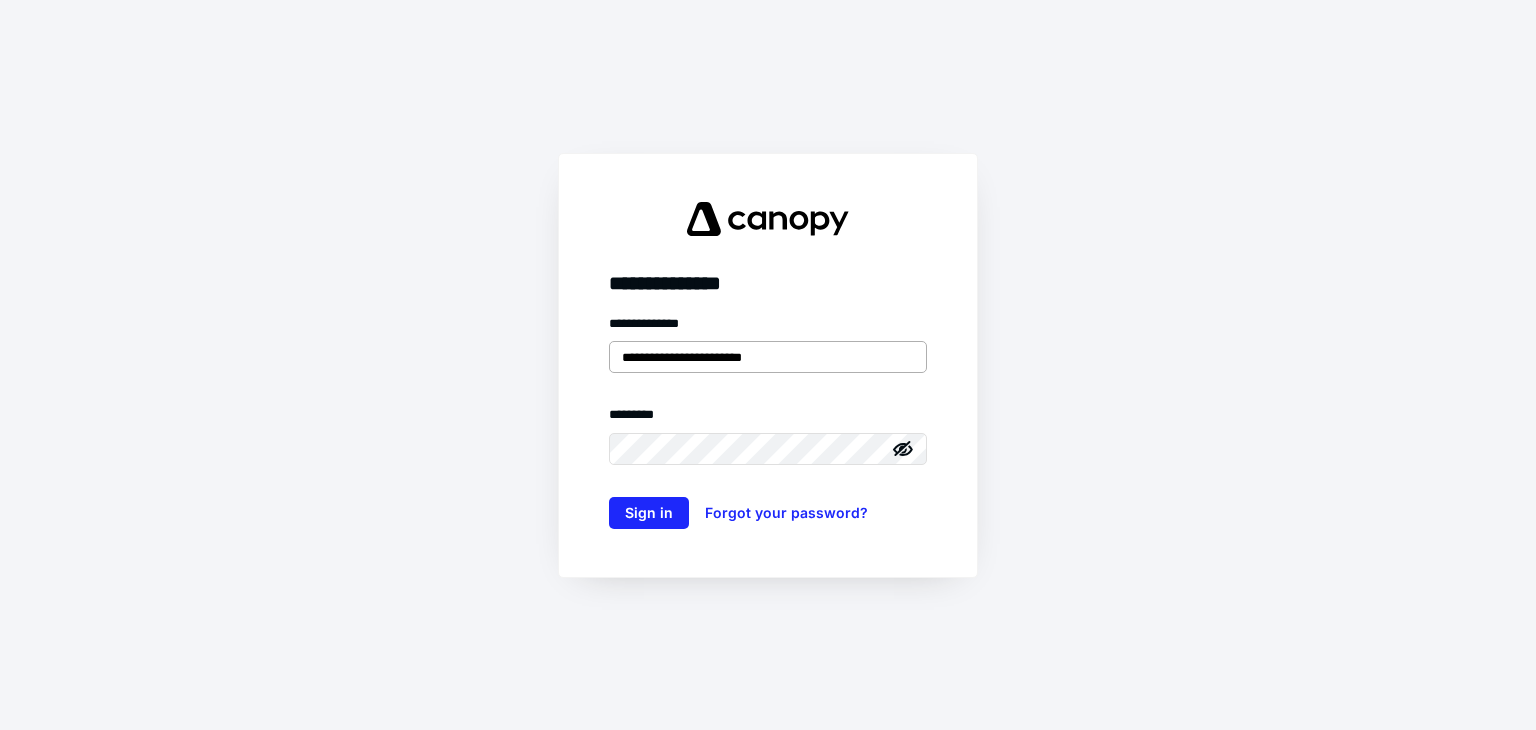 type on "**********" 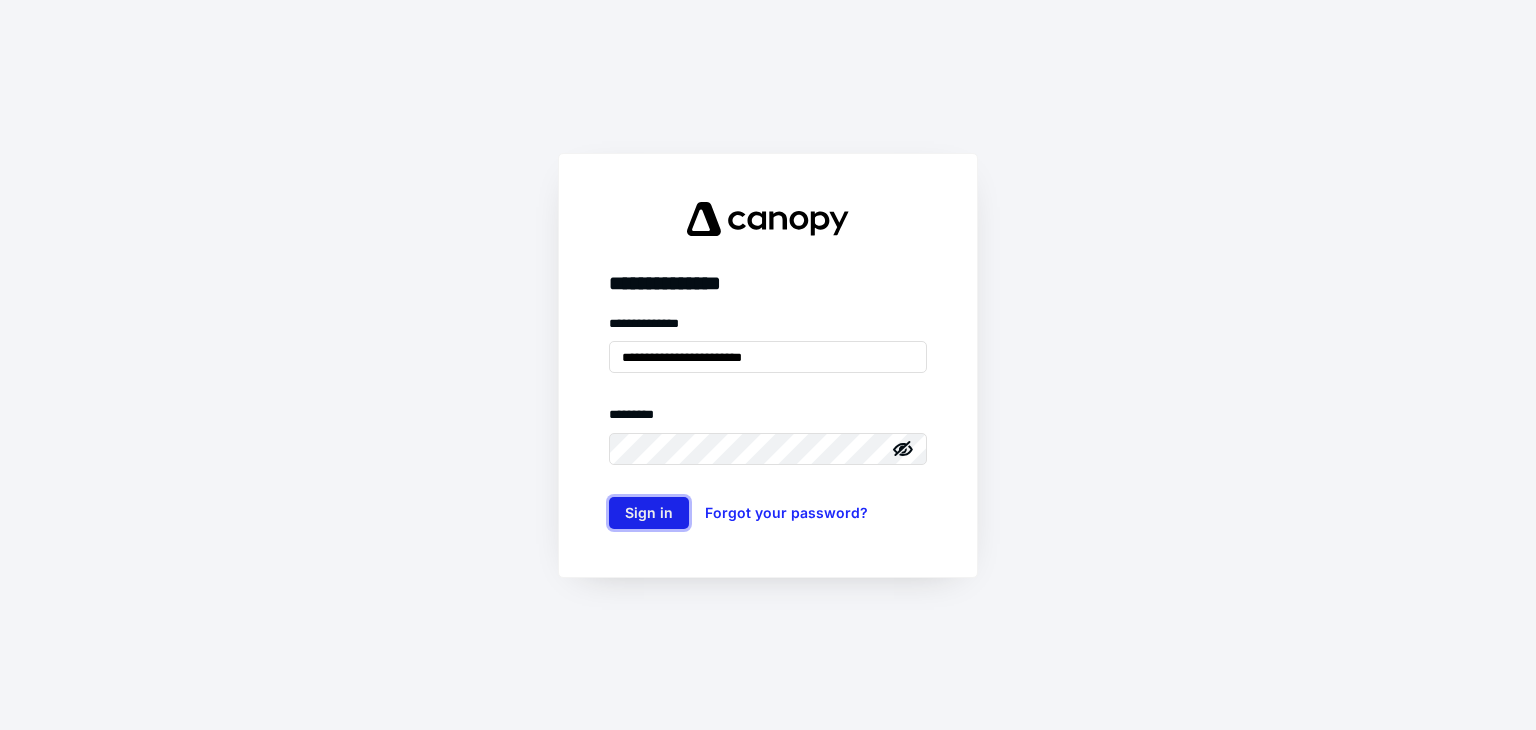 click on "Sign in" at bounding box center (649, 513) 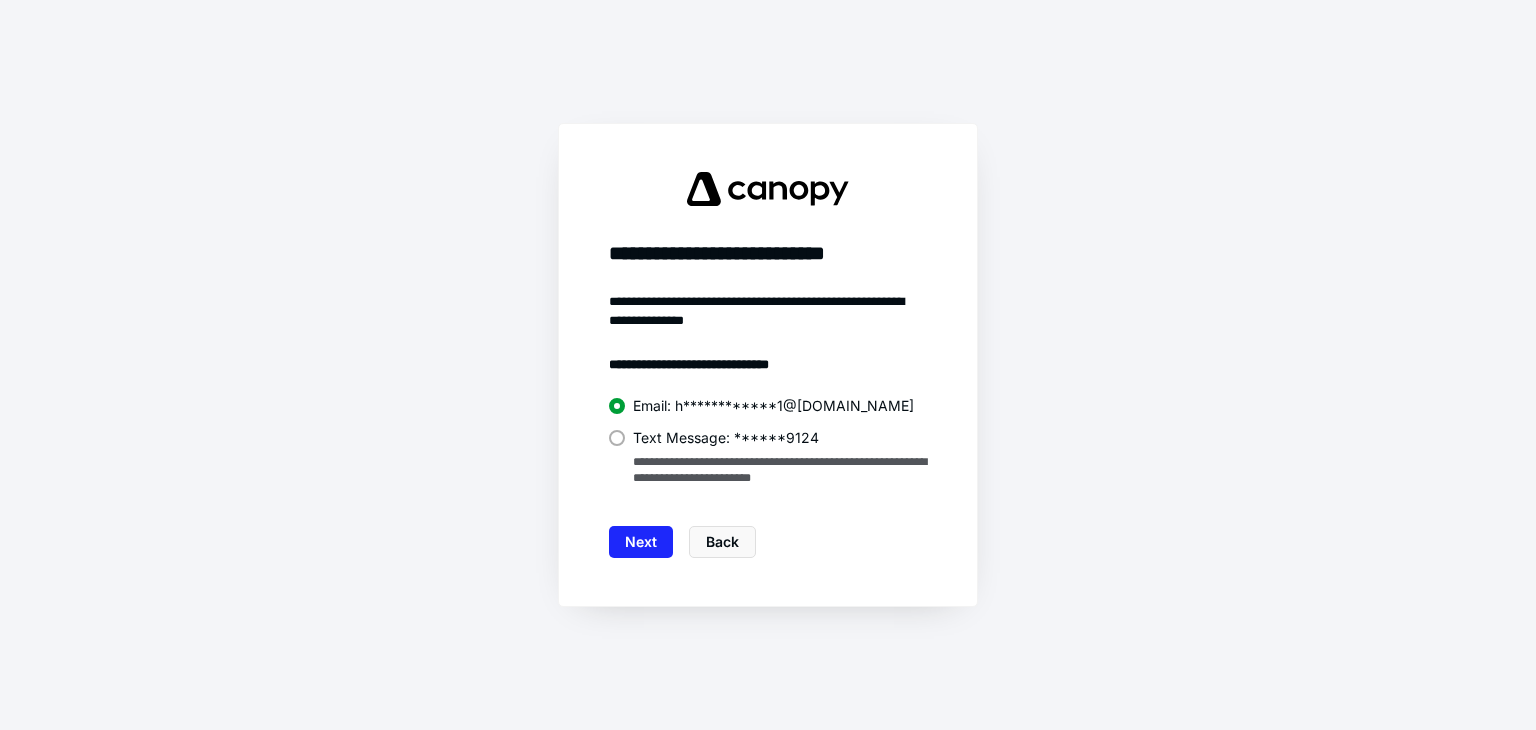 click at bounding box center [617, 438] 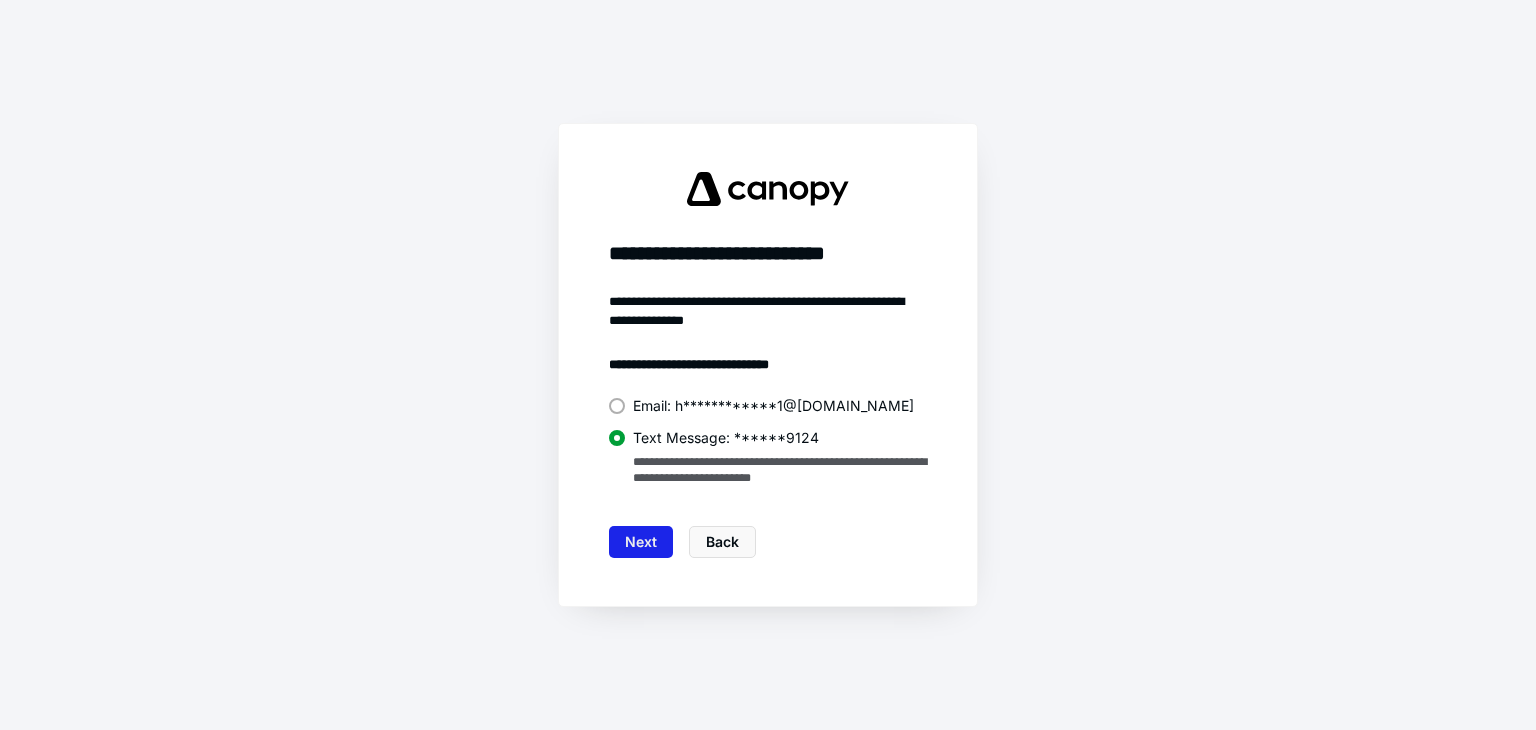 click on "Next" at bounding box center (641, 542) 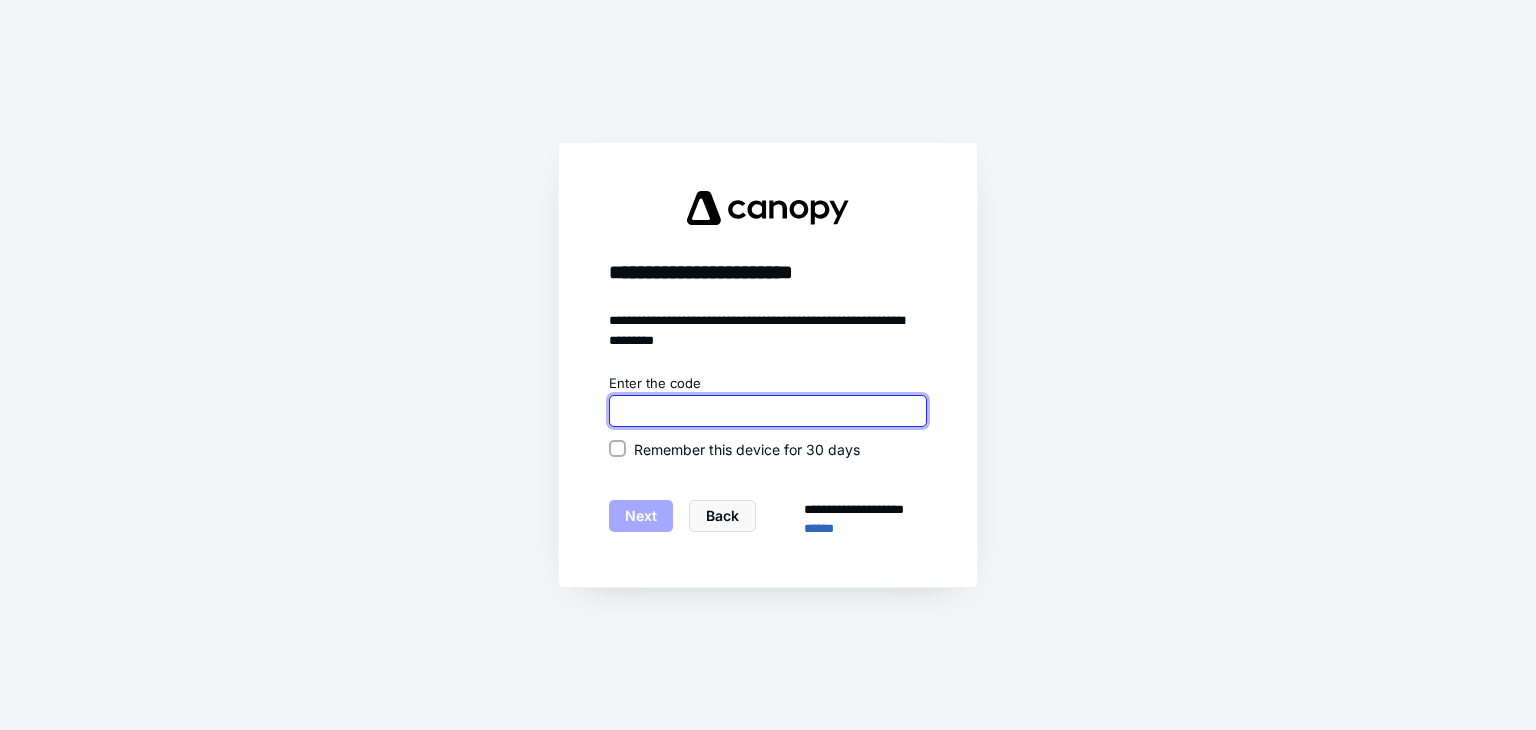 click at bounding box center [768, 411] 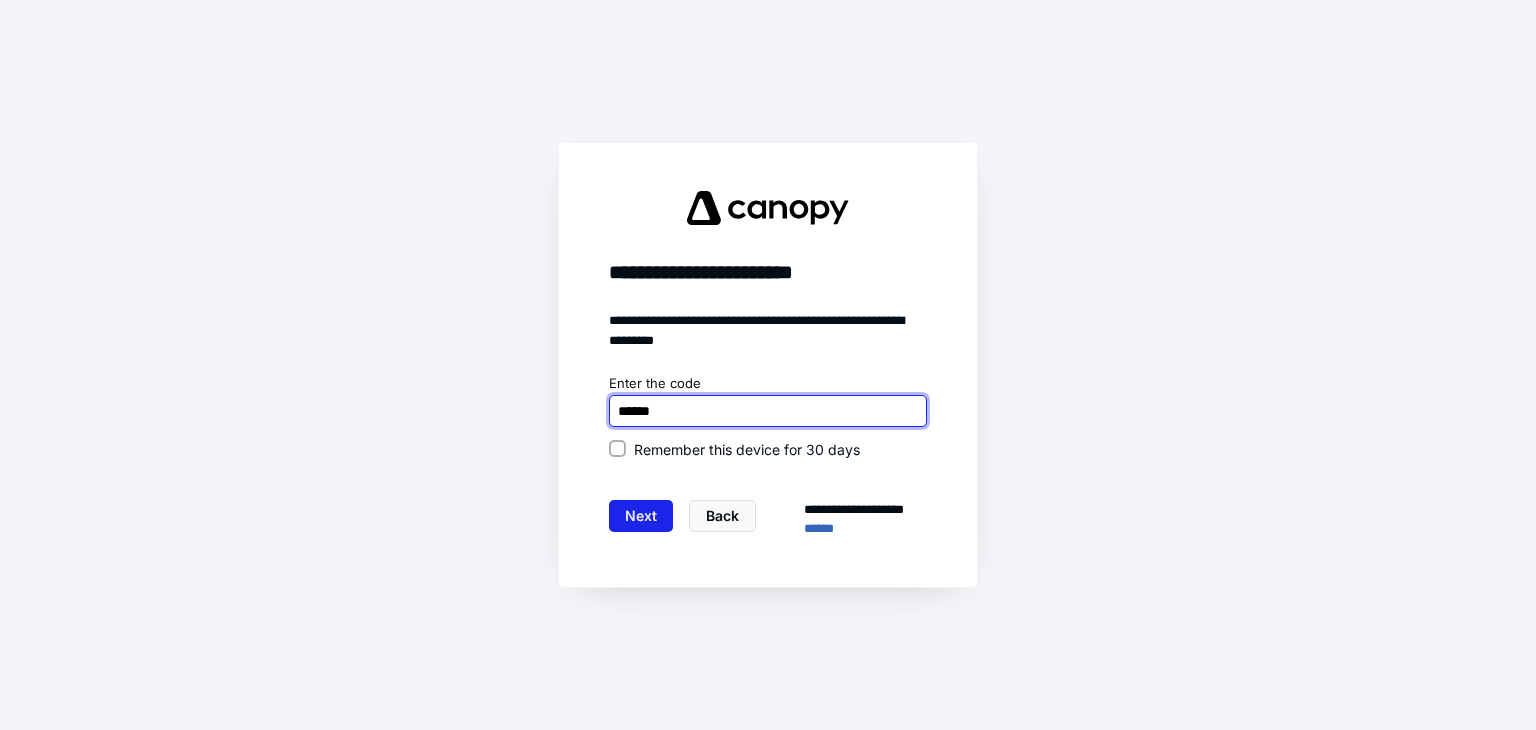type on "******" 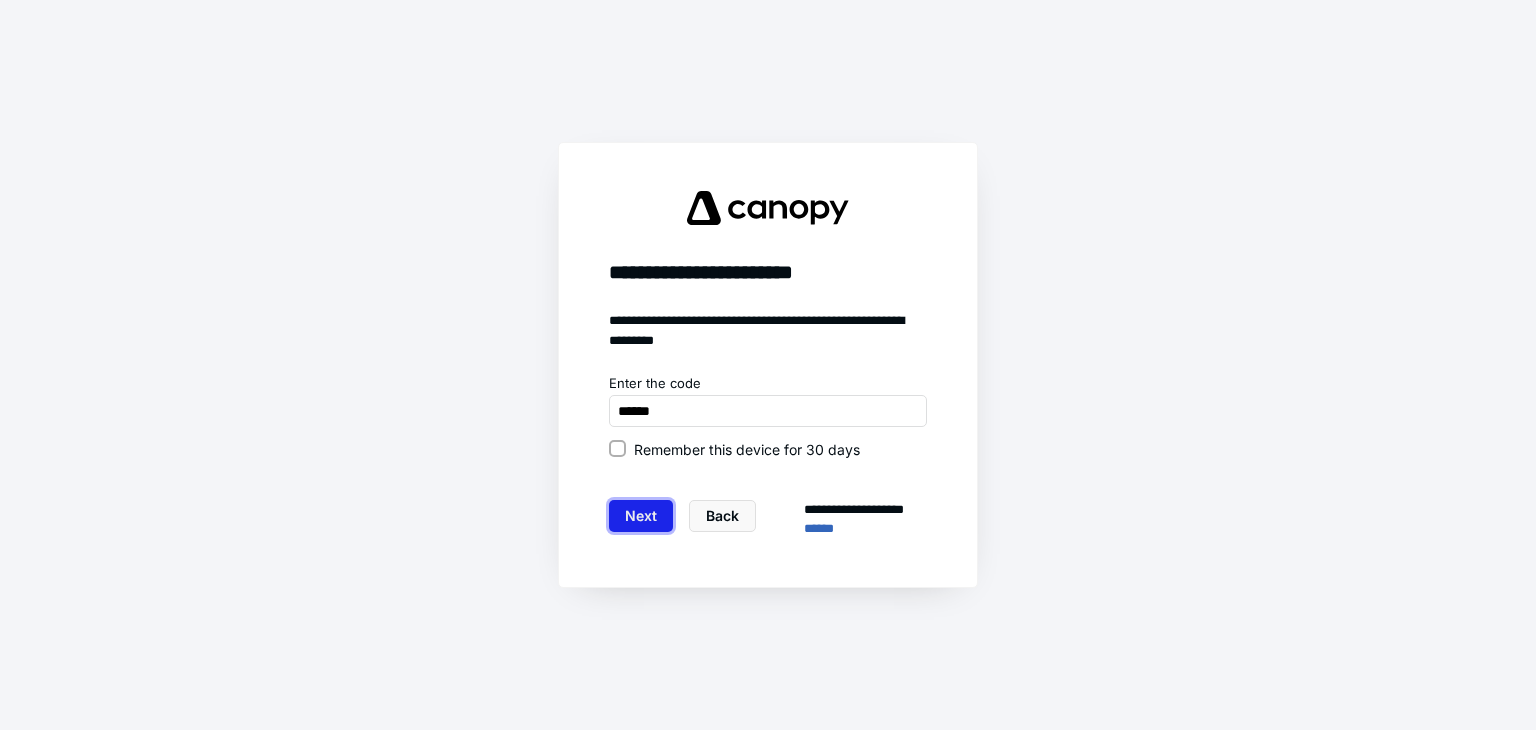 click on "Next" at bounding box center [641, 516] 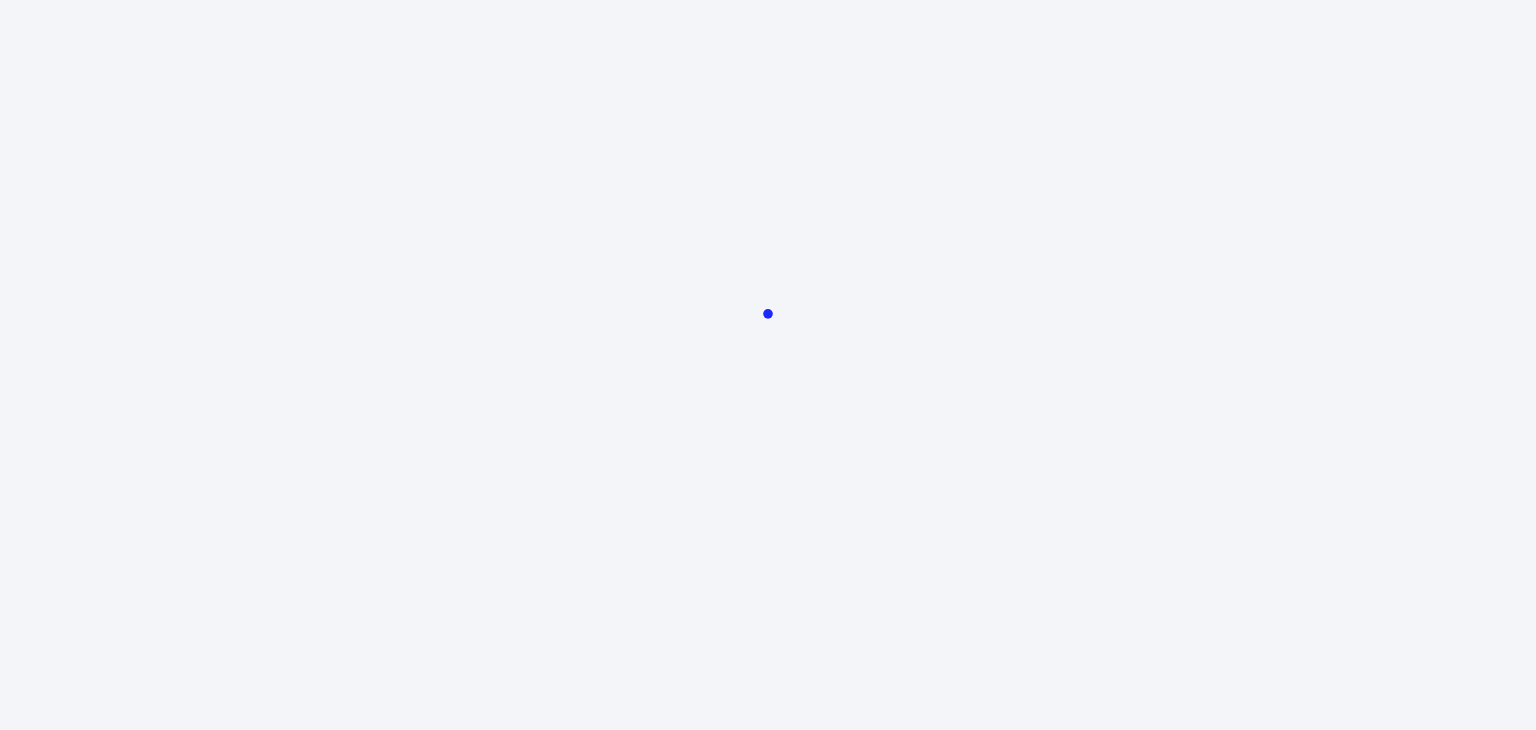 scroll, scrollTop: 0, scrollLeft: 0, axis: both 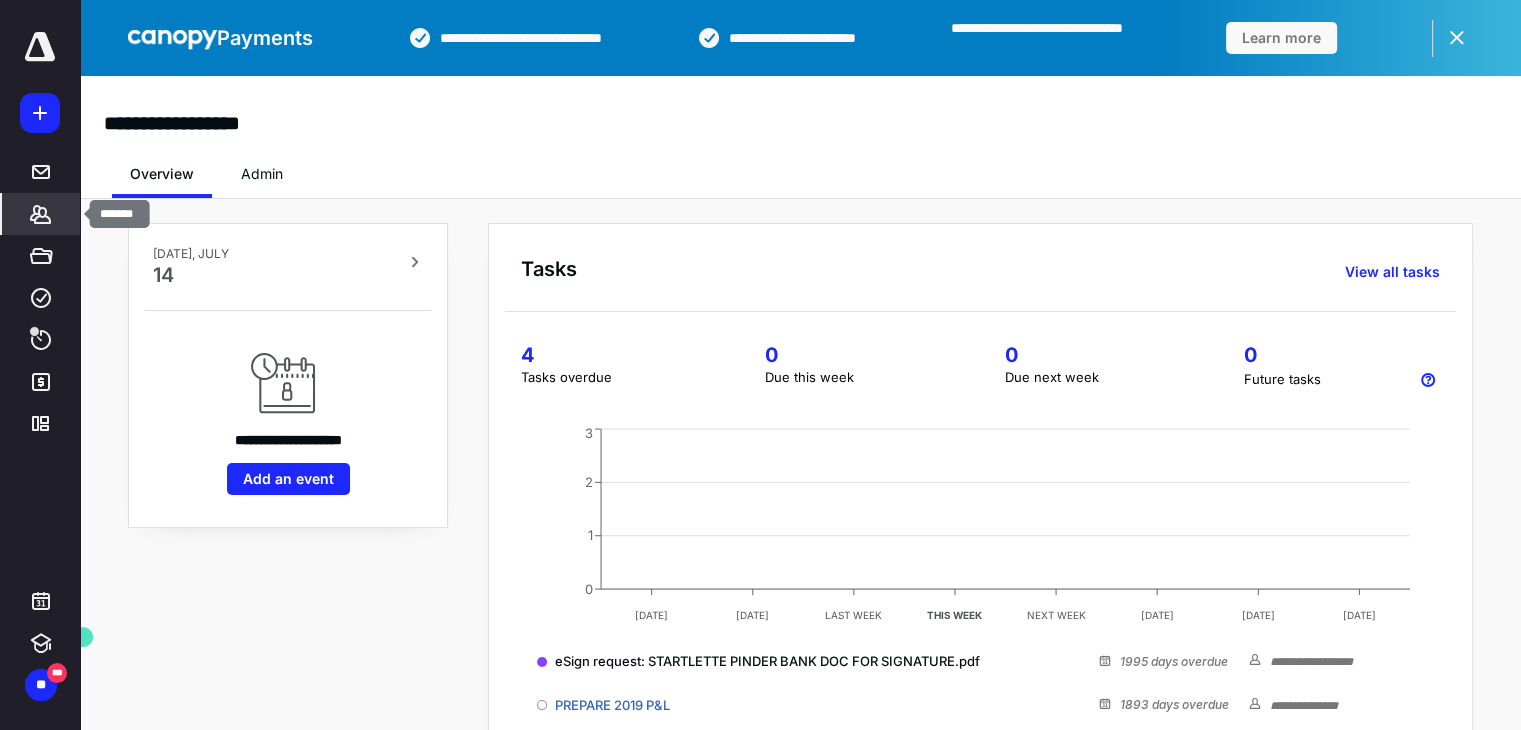 click 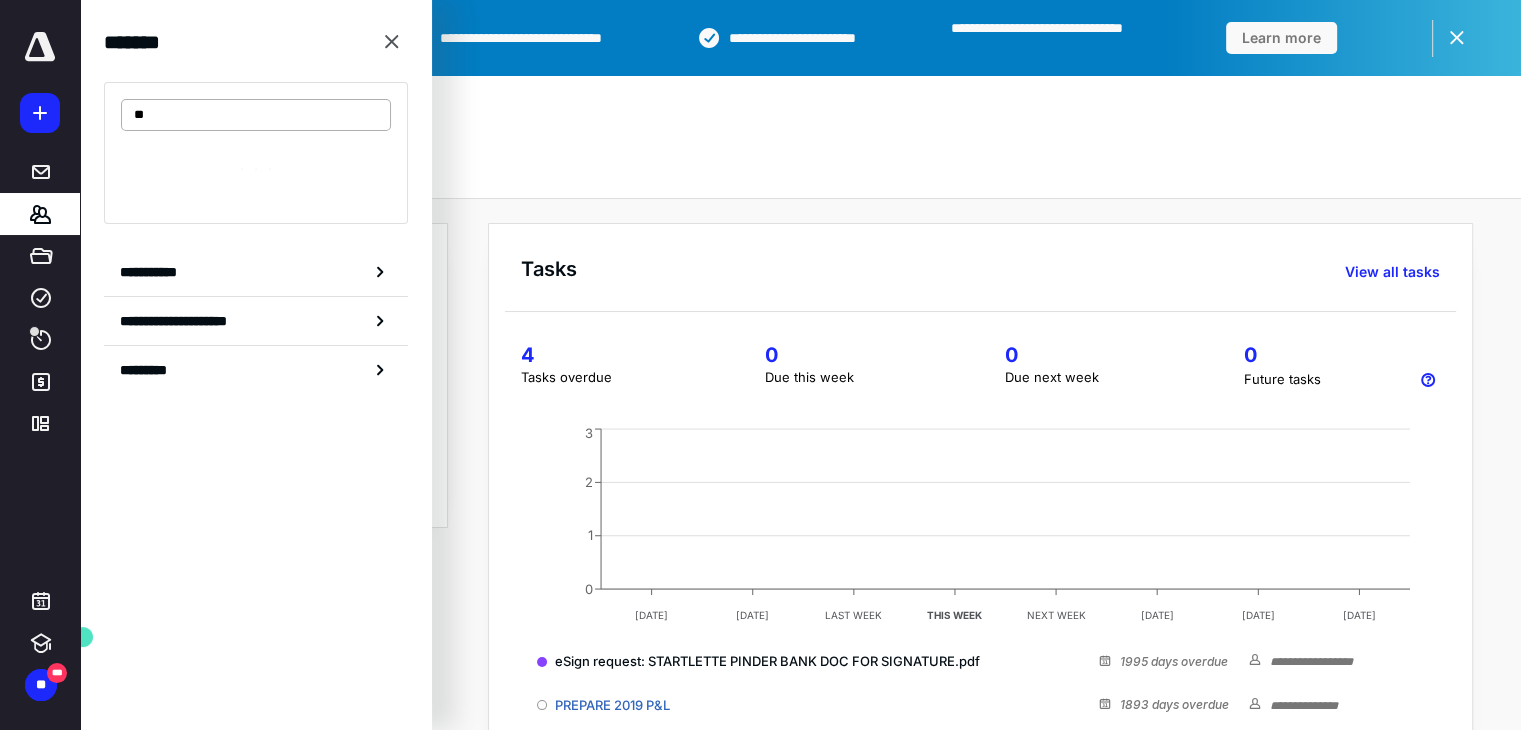 type on "*" 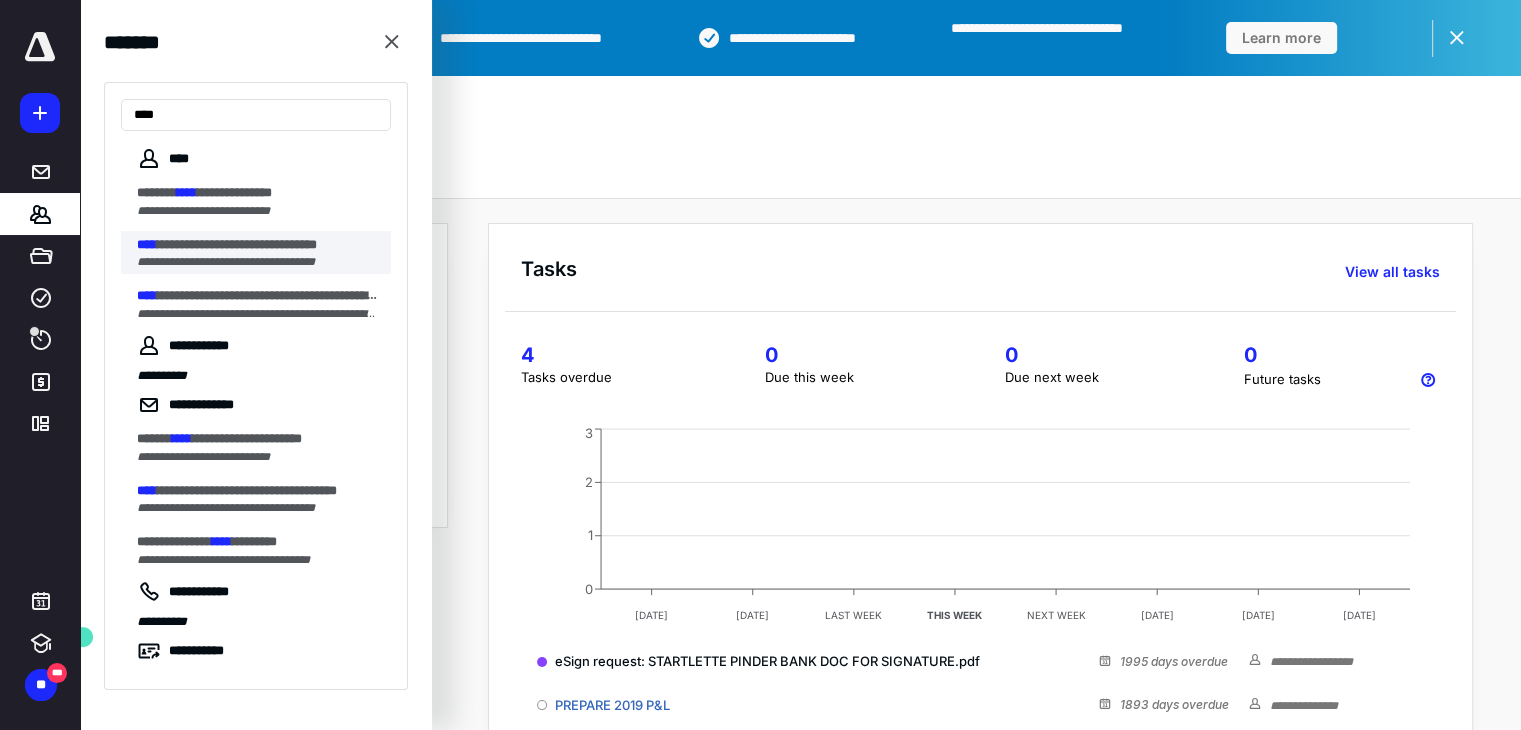 type on "****" 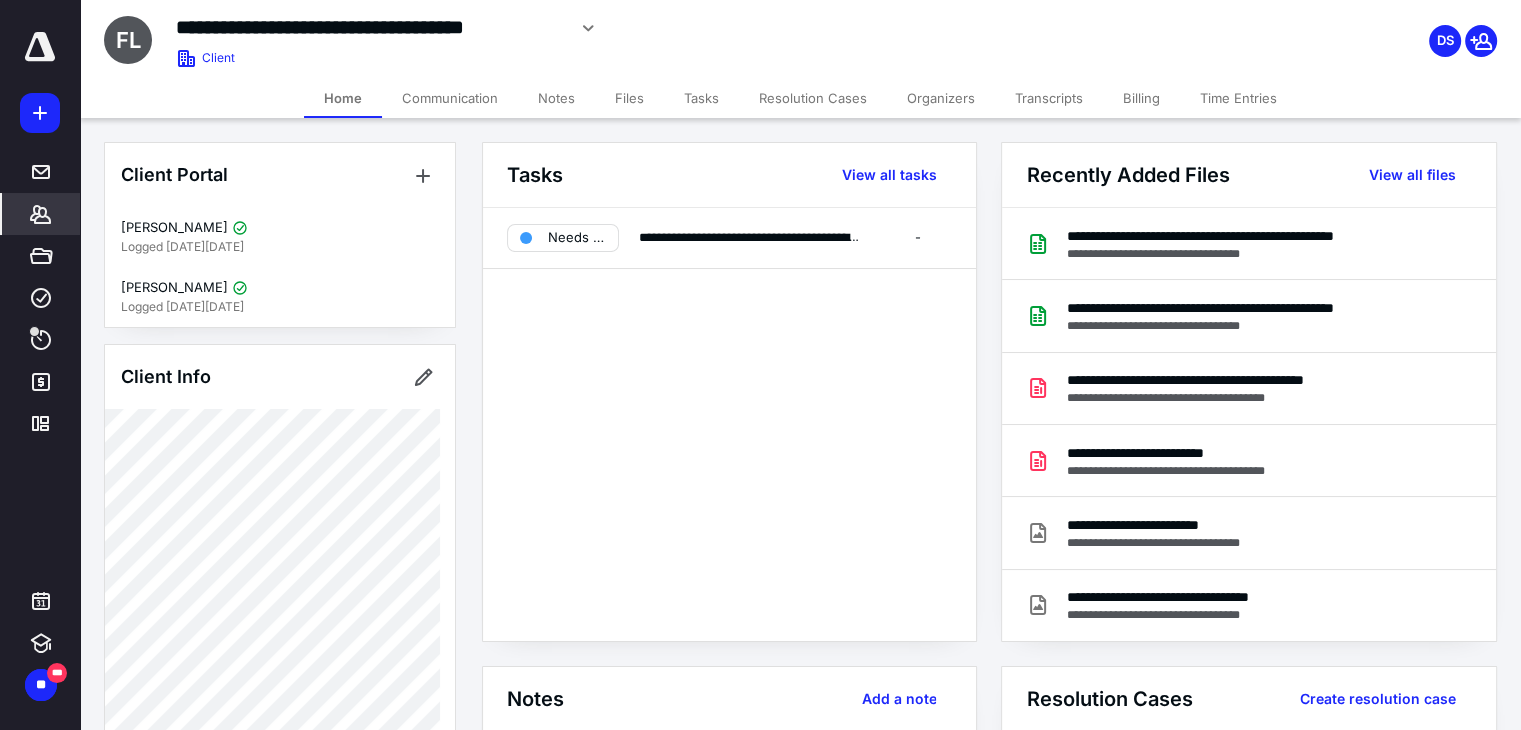 click on "Files" at bounding box center [629, 98] 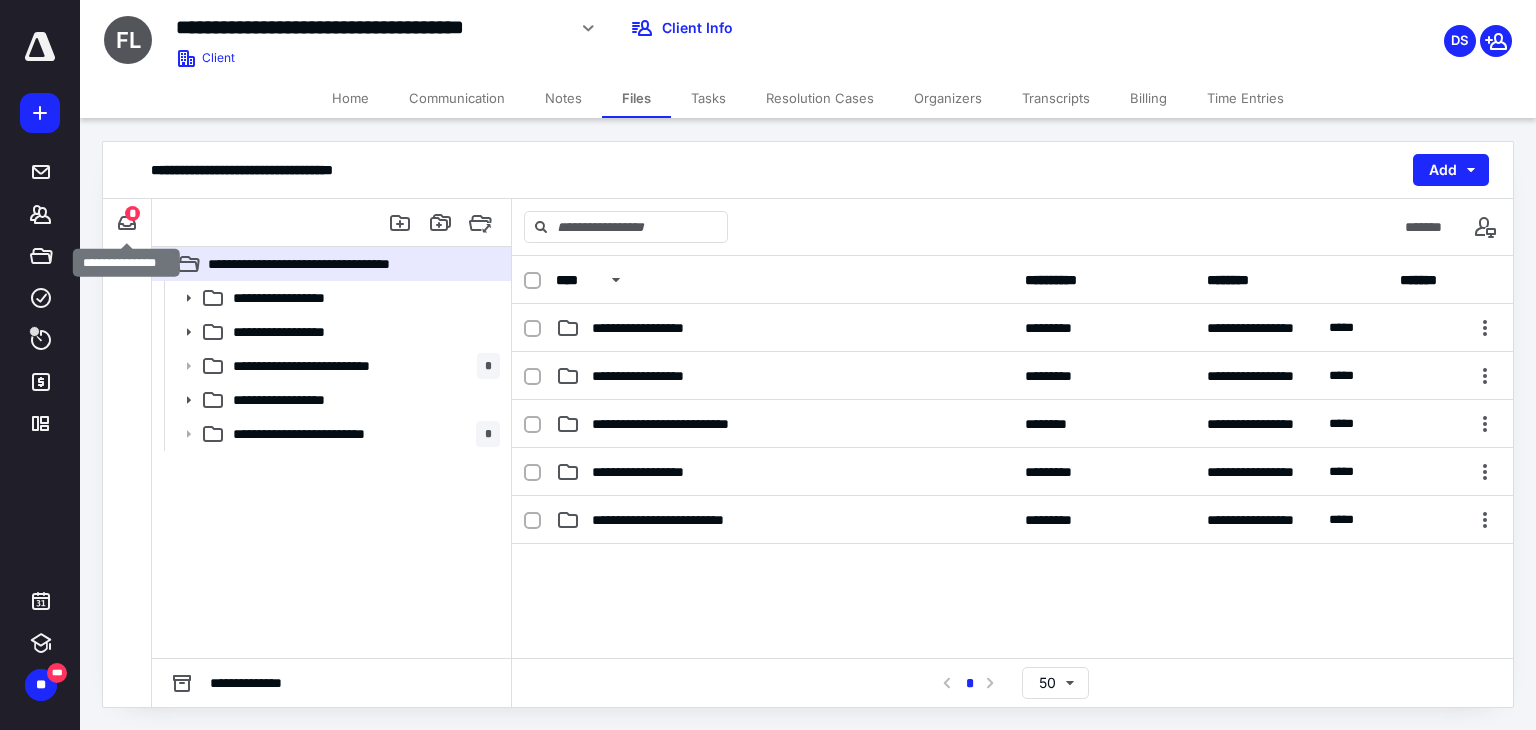 click on "*" at bounding box center (132, 213) 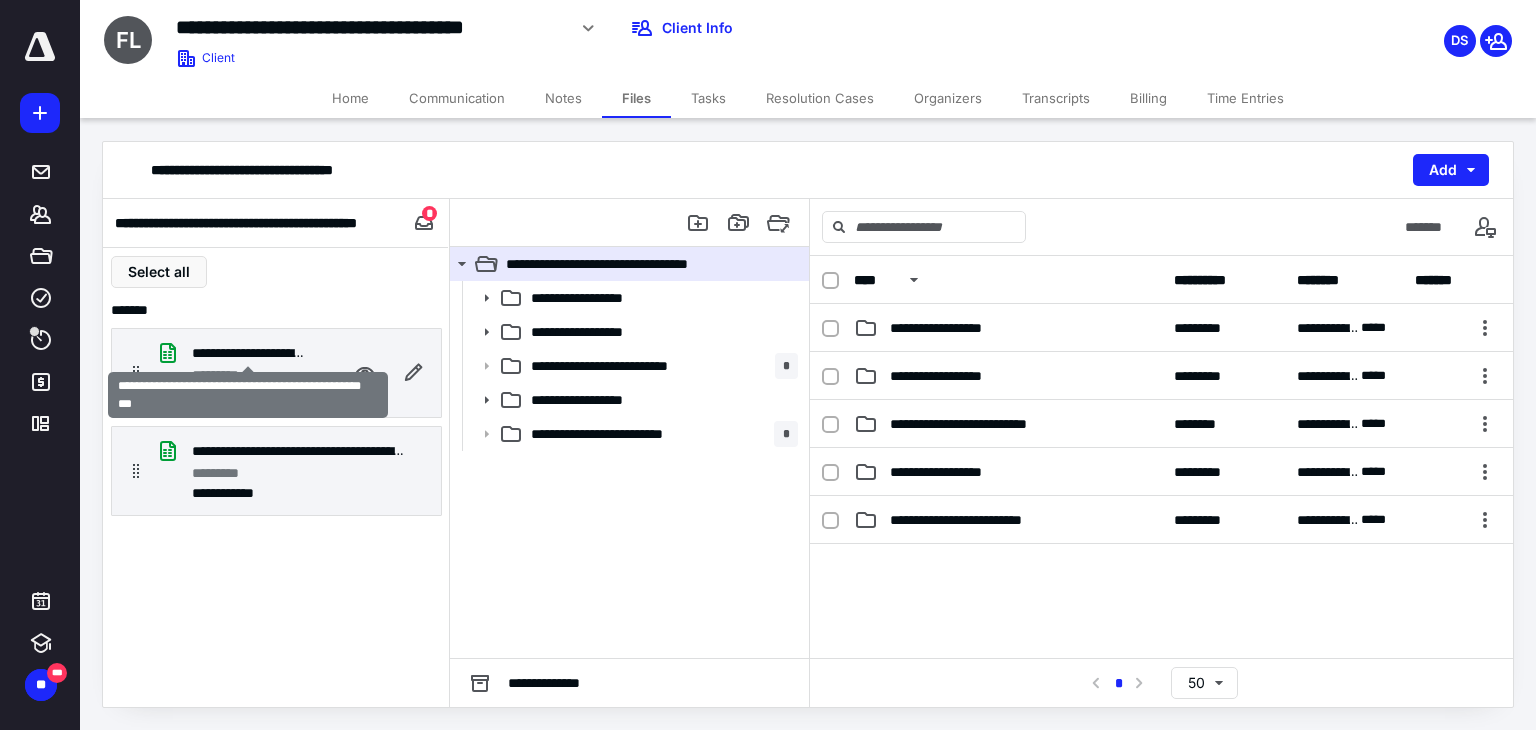 click on "**********" at bounding box center (248, 353) 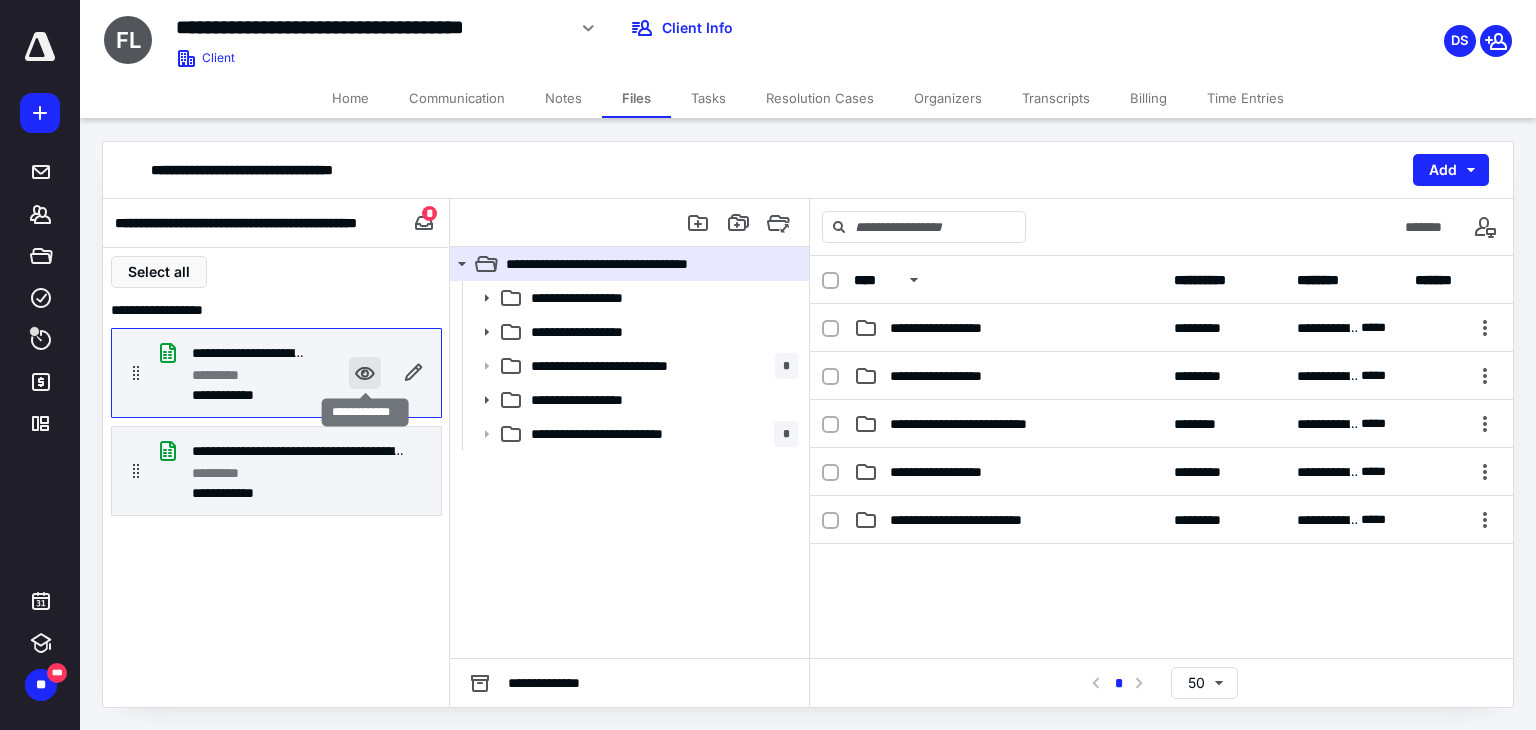 click at bounding box center [365, 373] 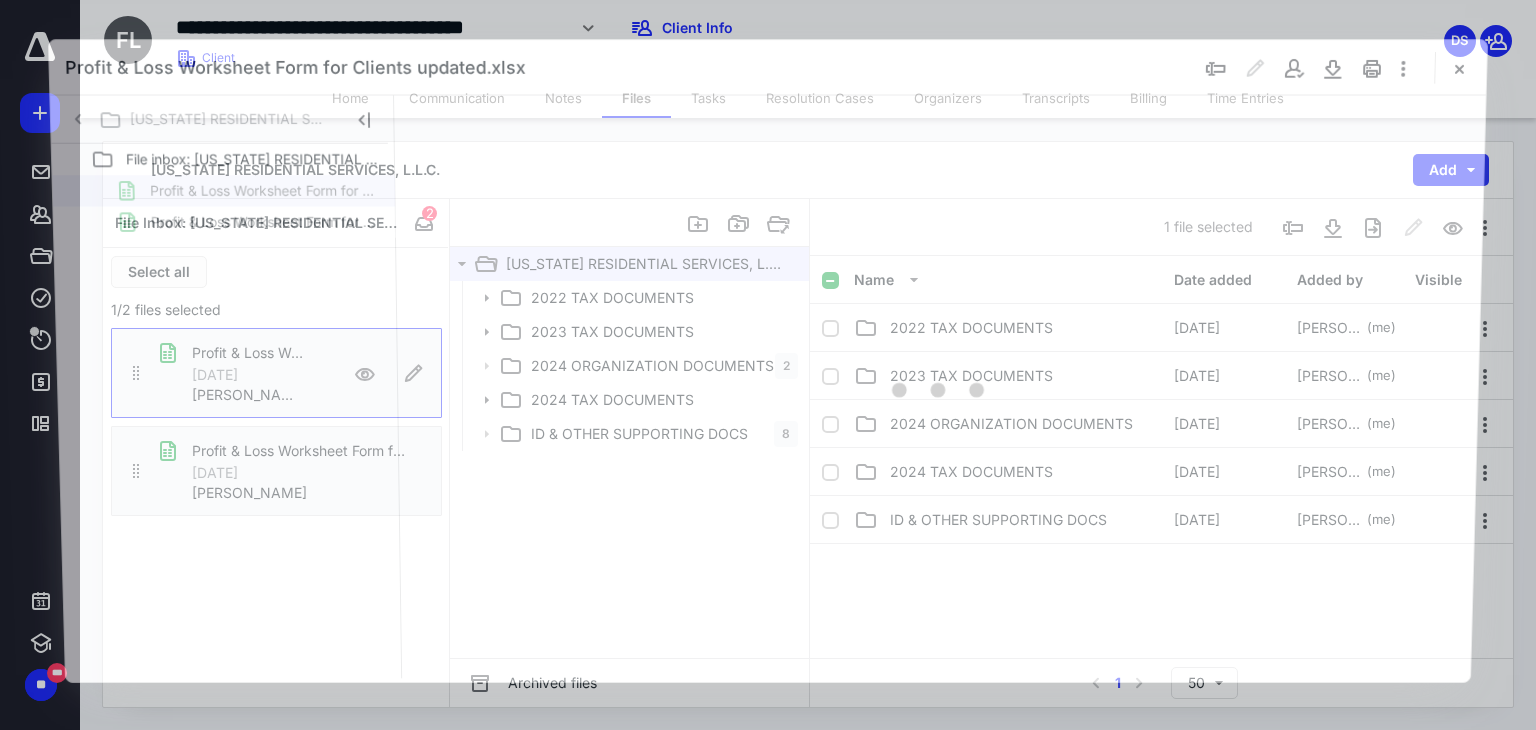 scroll, scrollTop: 0, scrollLeft: 0, axis: both 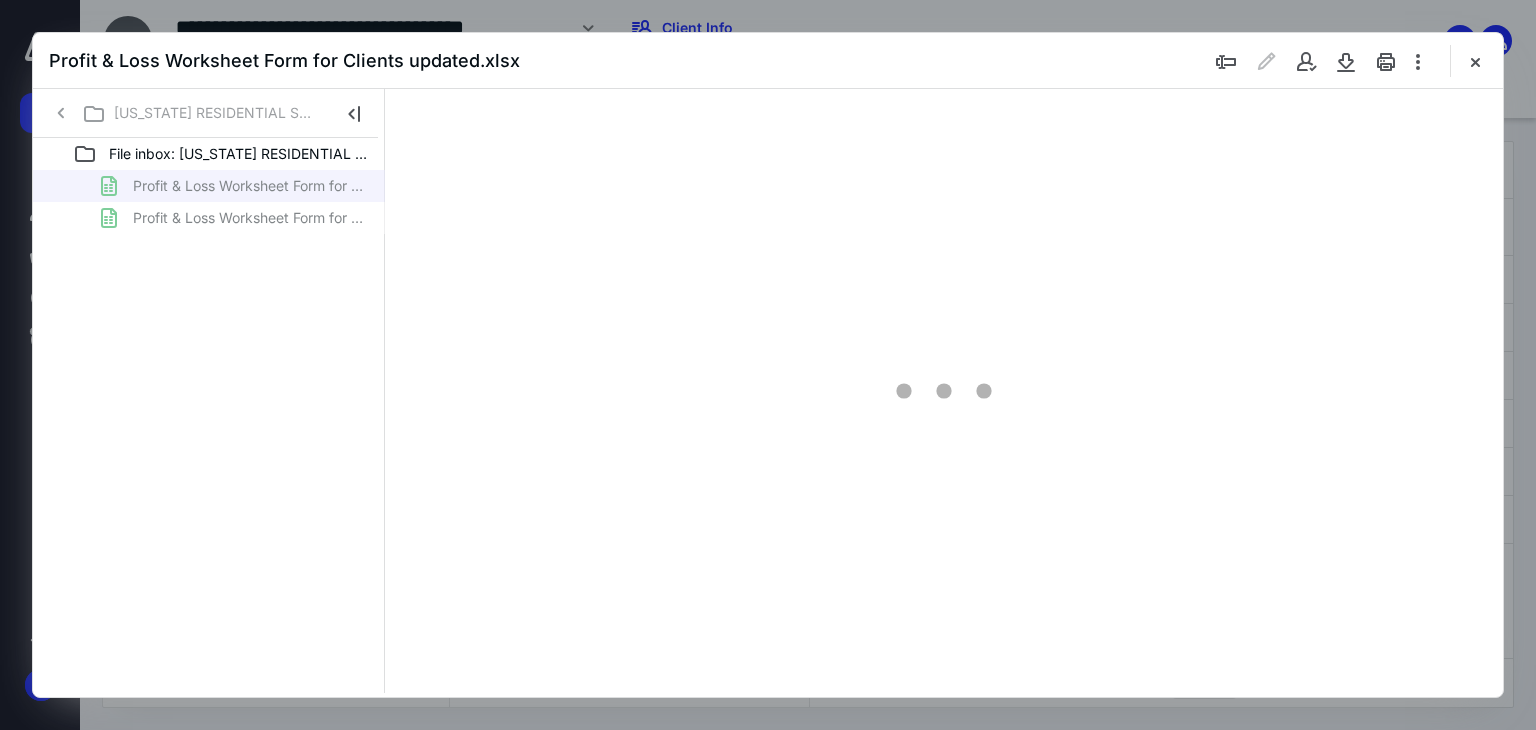 type on "59" 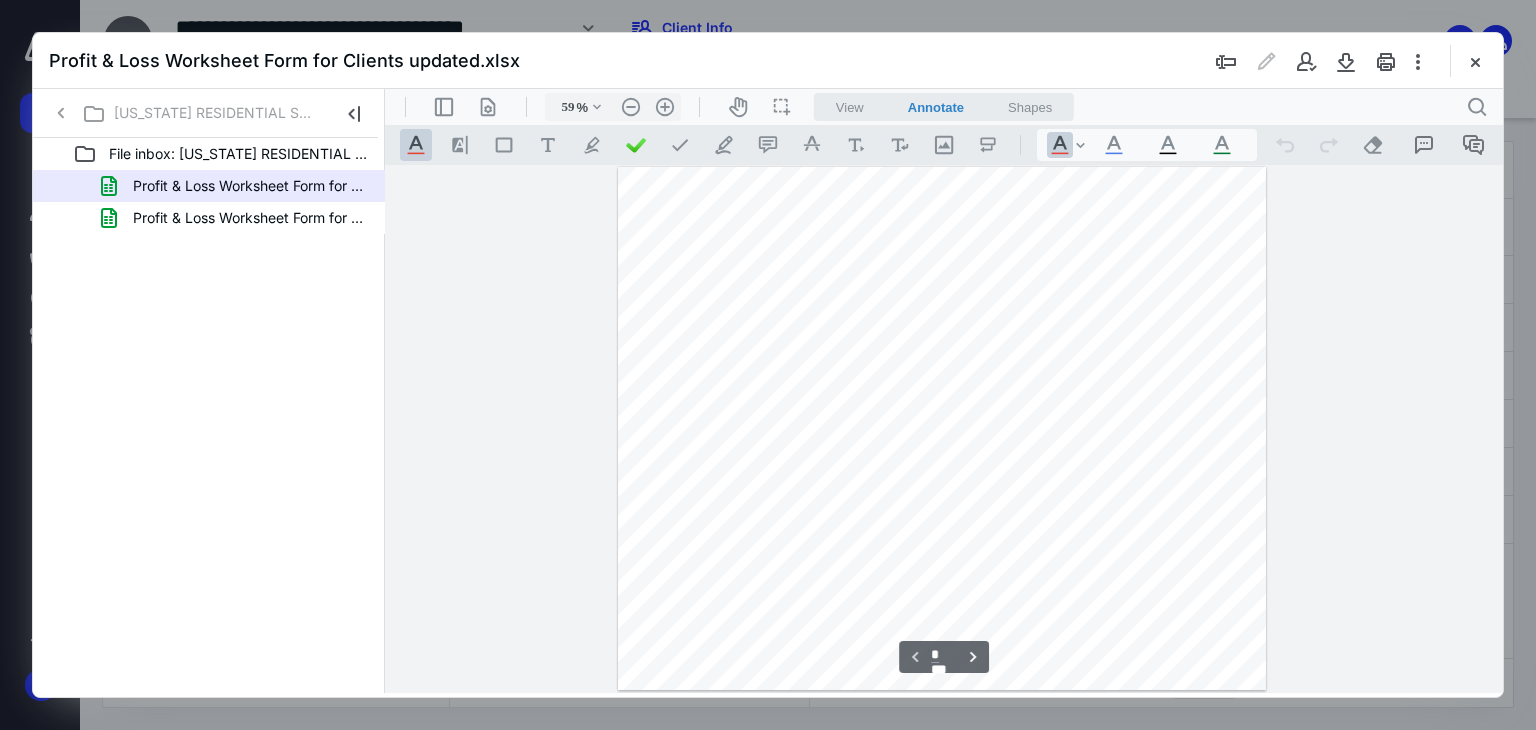 scroll, scrollTop: 78, scrollLeft: 0, axis: vertical 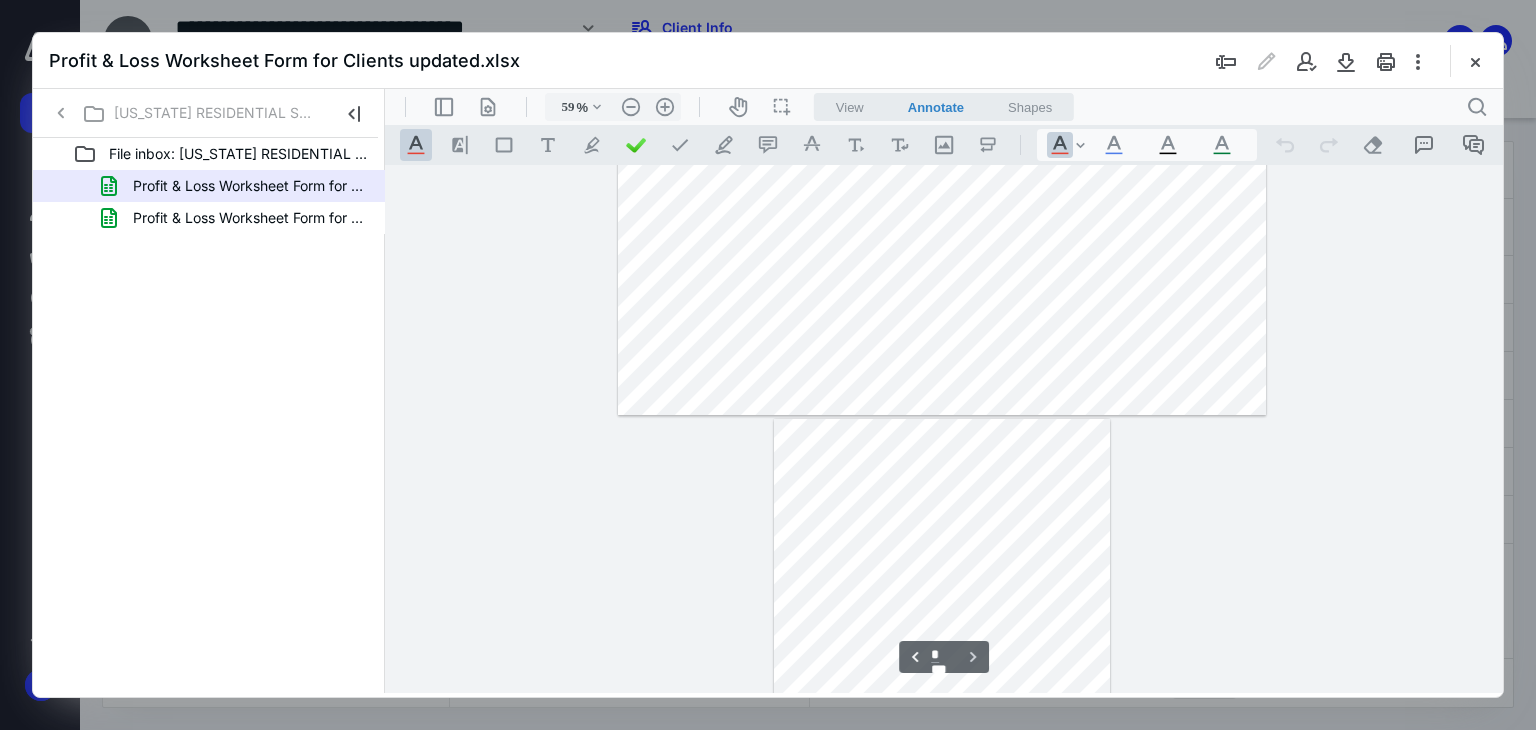 type on "*" 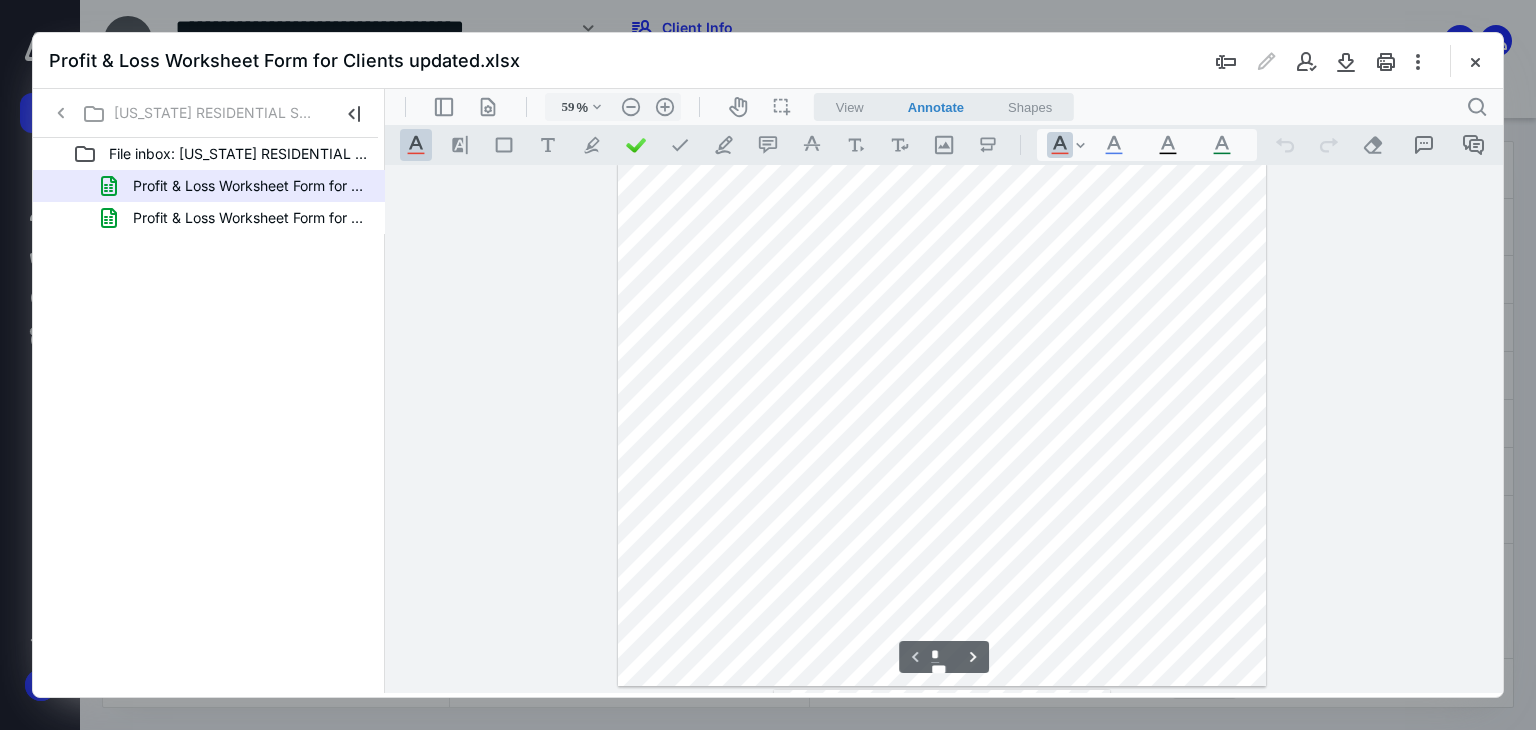 scroll, scrollTop: 0, scrollLeft: 0, axis: both 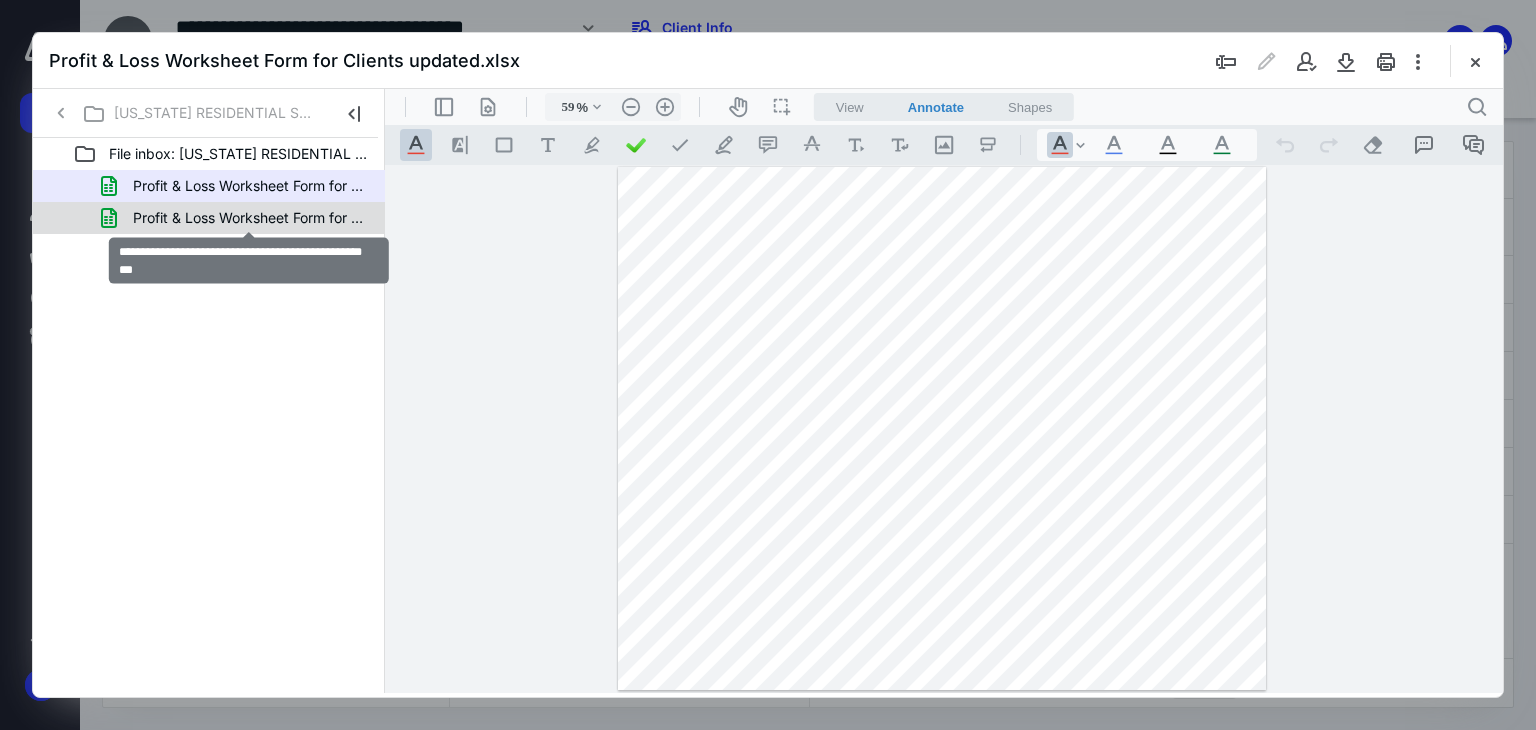 click on "Profit & Loss Worksheet Form for Clients updated.xlsx" at bounding box center (249, 218) 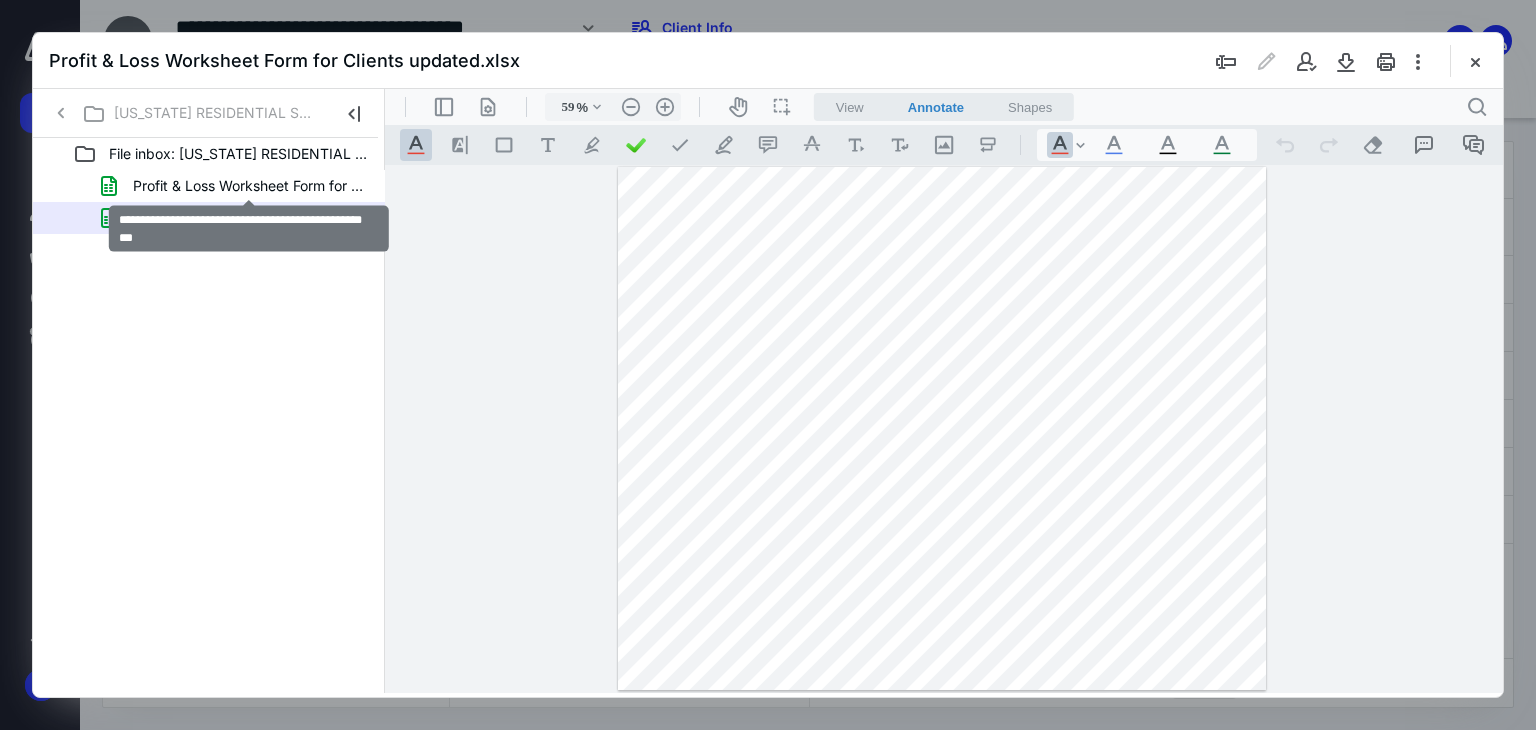 click on "Profit & Loss Worksheet Form for Clients updated.xlsx" at bounding box center (249, 186) 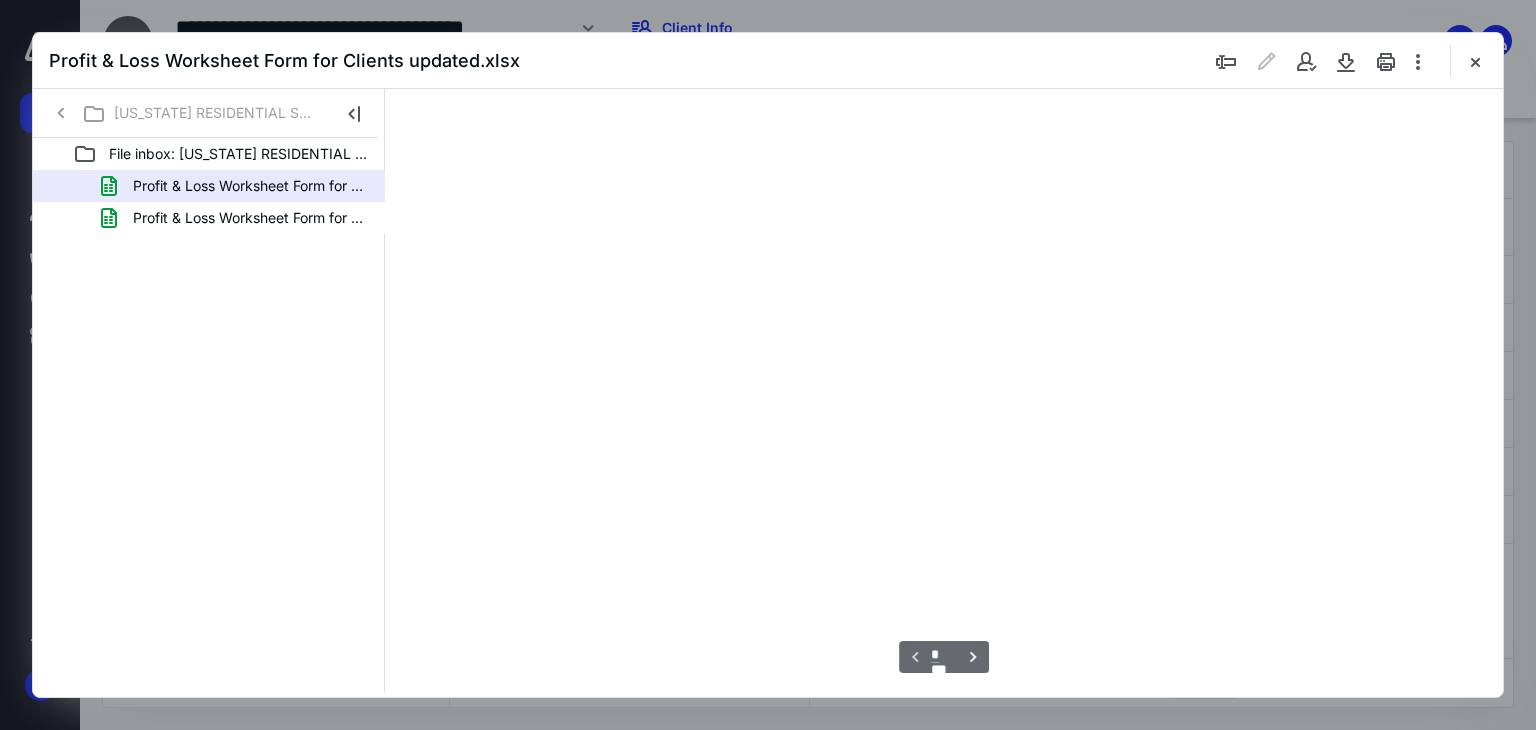 scroll, scrollTop: 78, scrollLeft: 0, axis: vertical 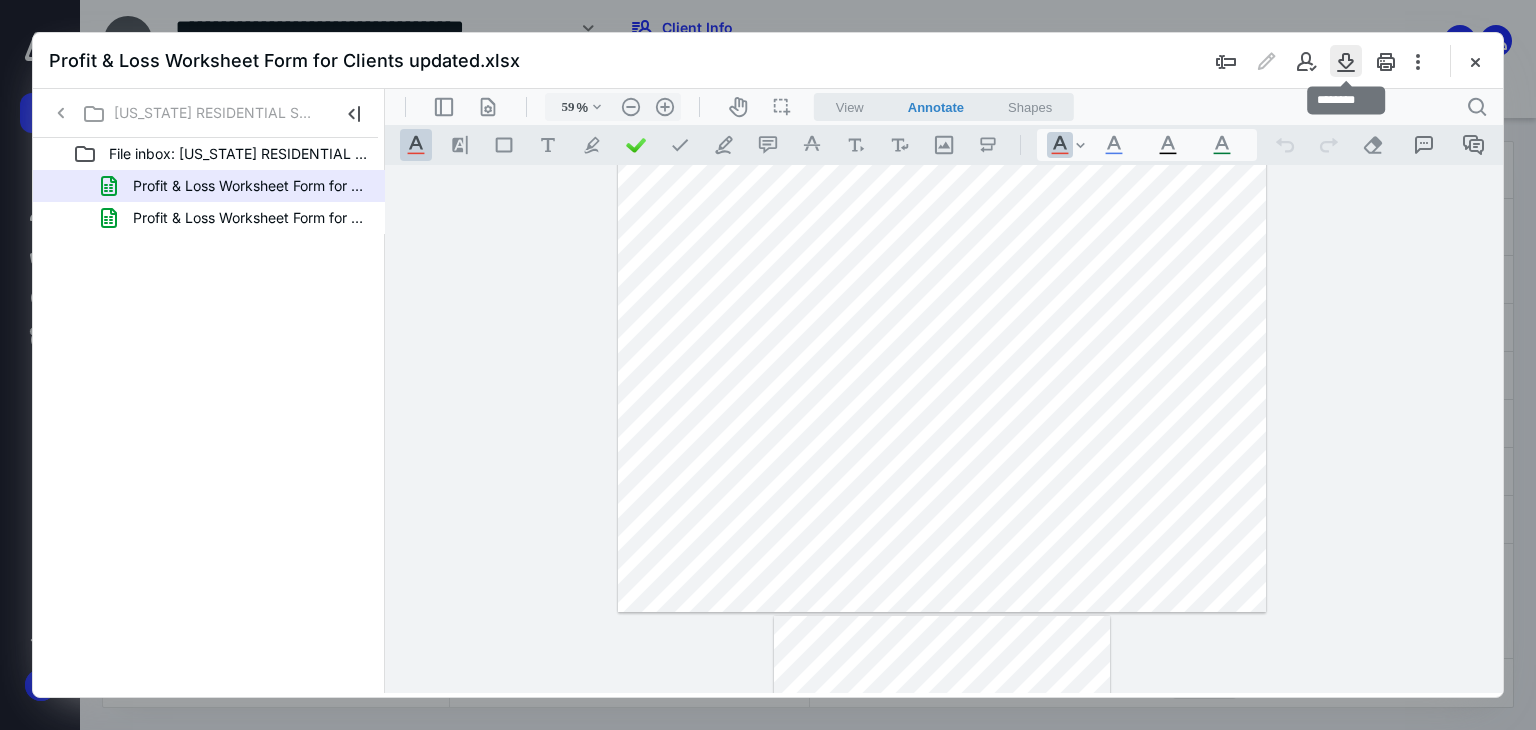 click at bounding box center [1346, 61] 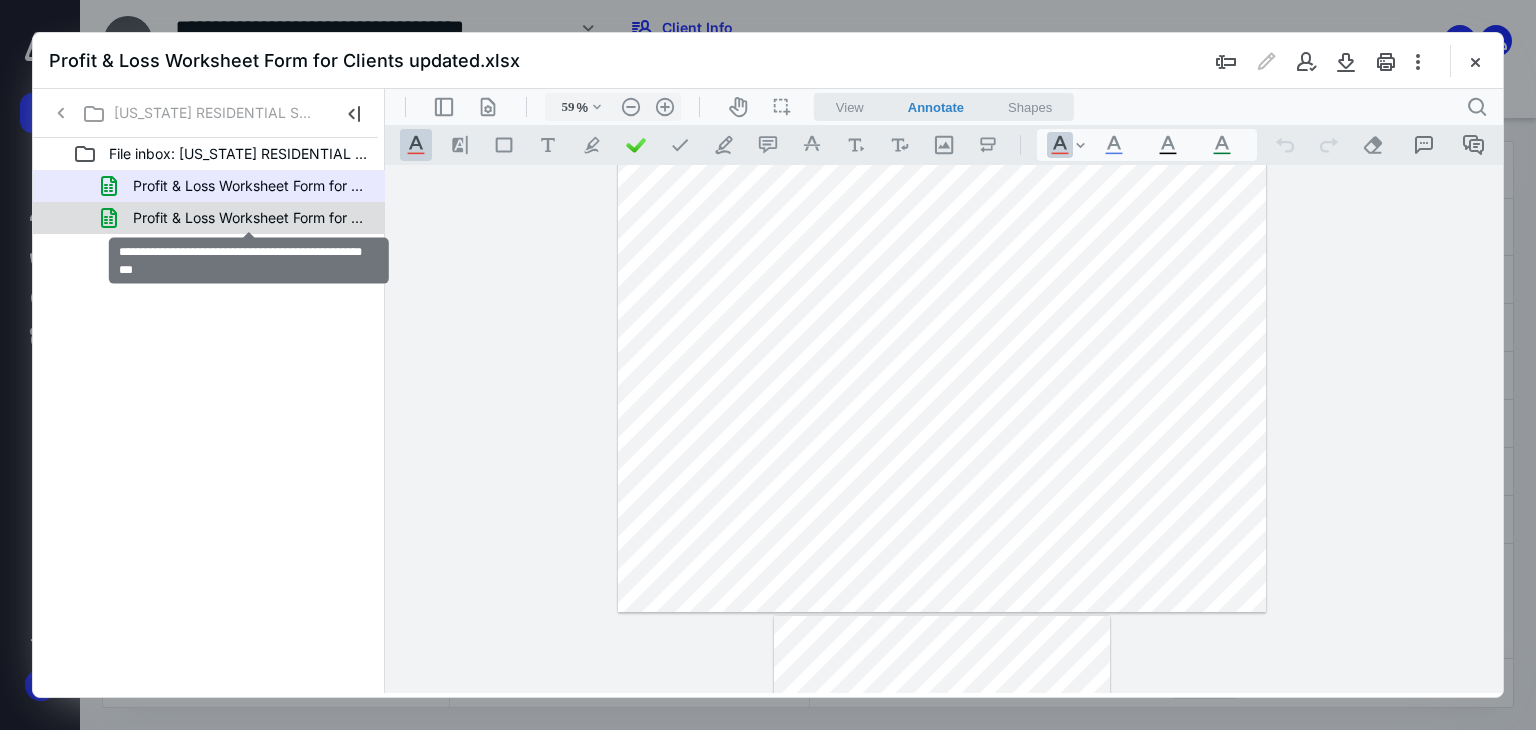 click on "Profit & Loss Worksheet Form for Clients updated.xlsx" at bounding box center [249, 218] 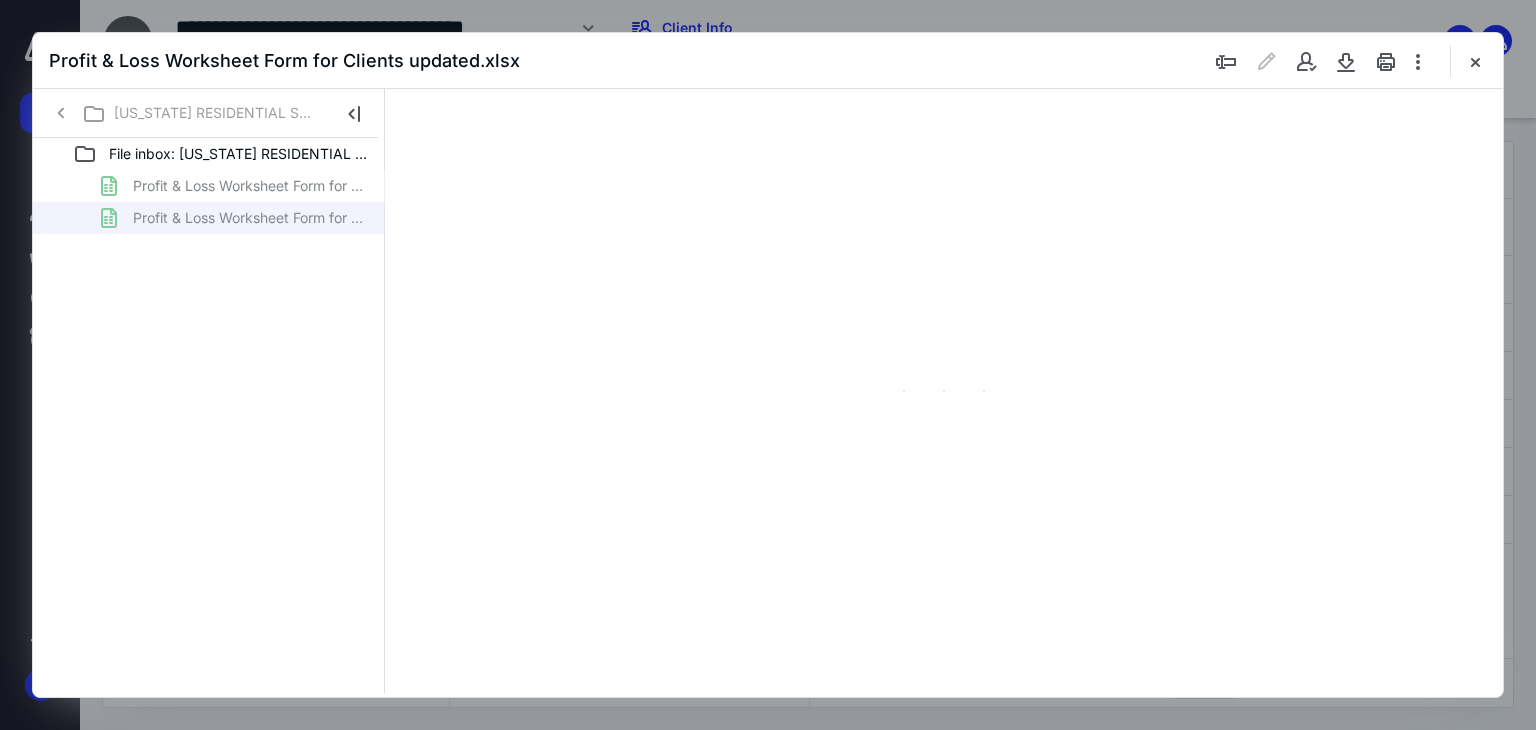 type on "59" 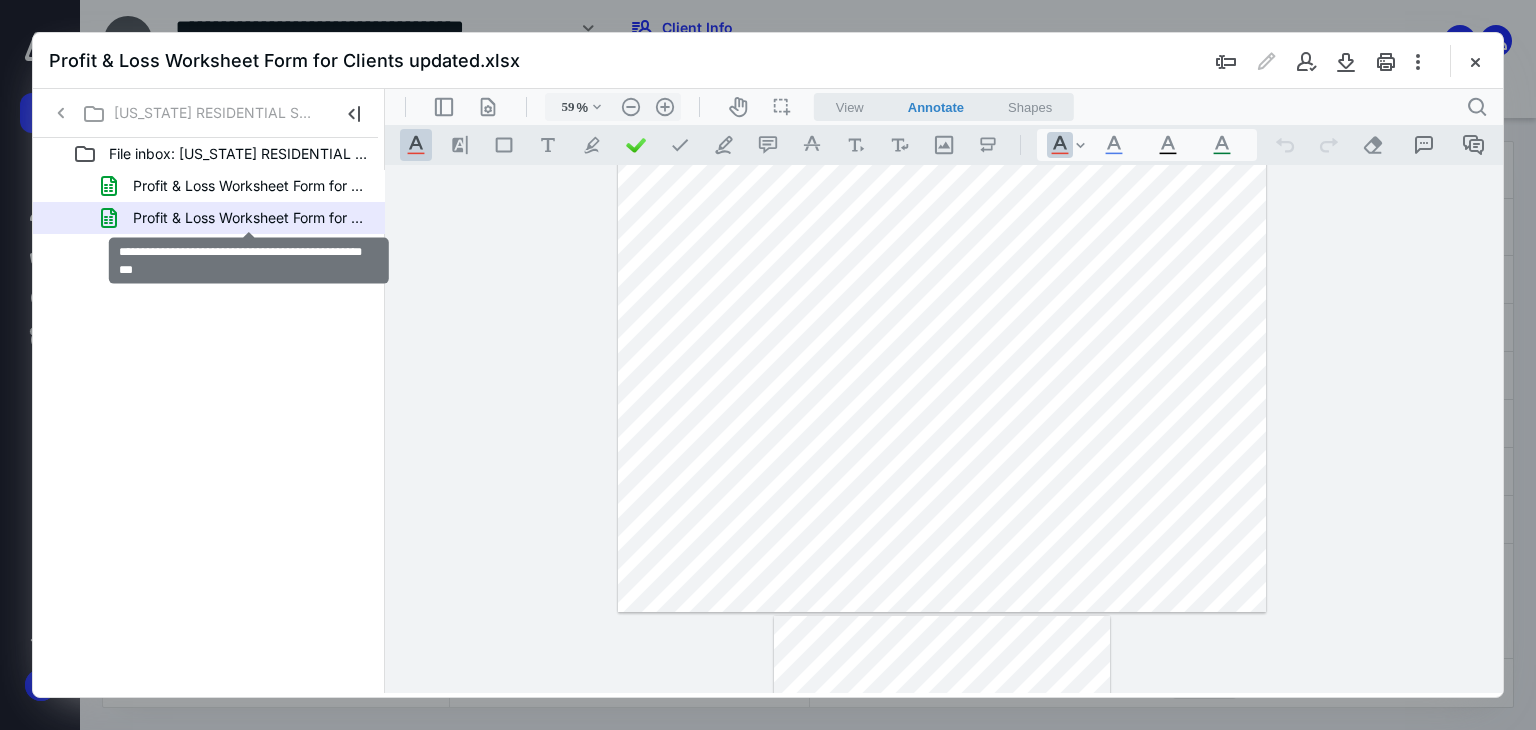 click on "Profit & Loss Worksheet Form for Clients updated.xlsx" at bounding box center (249, 218) 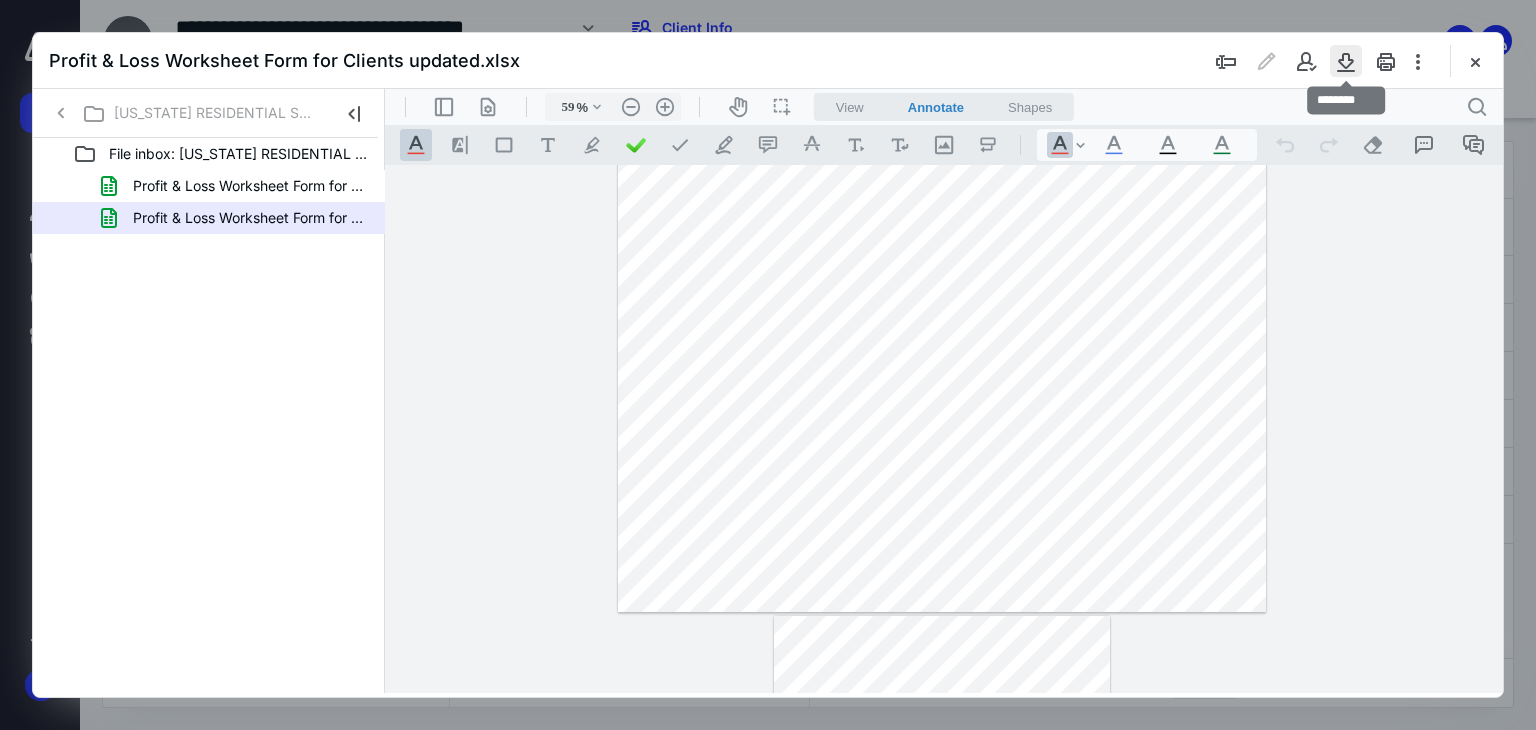 click at bounding box center (1346, 61) 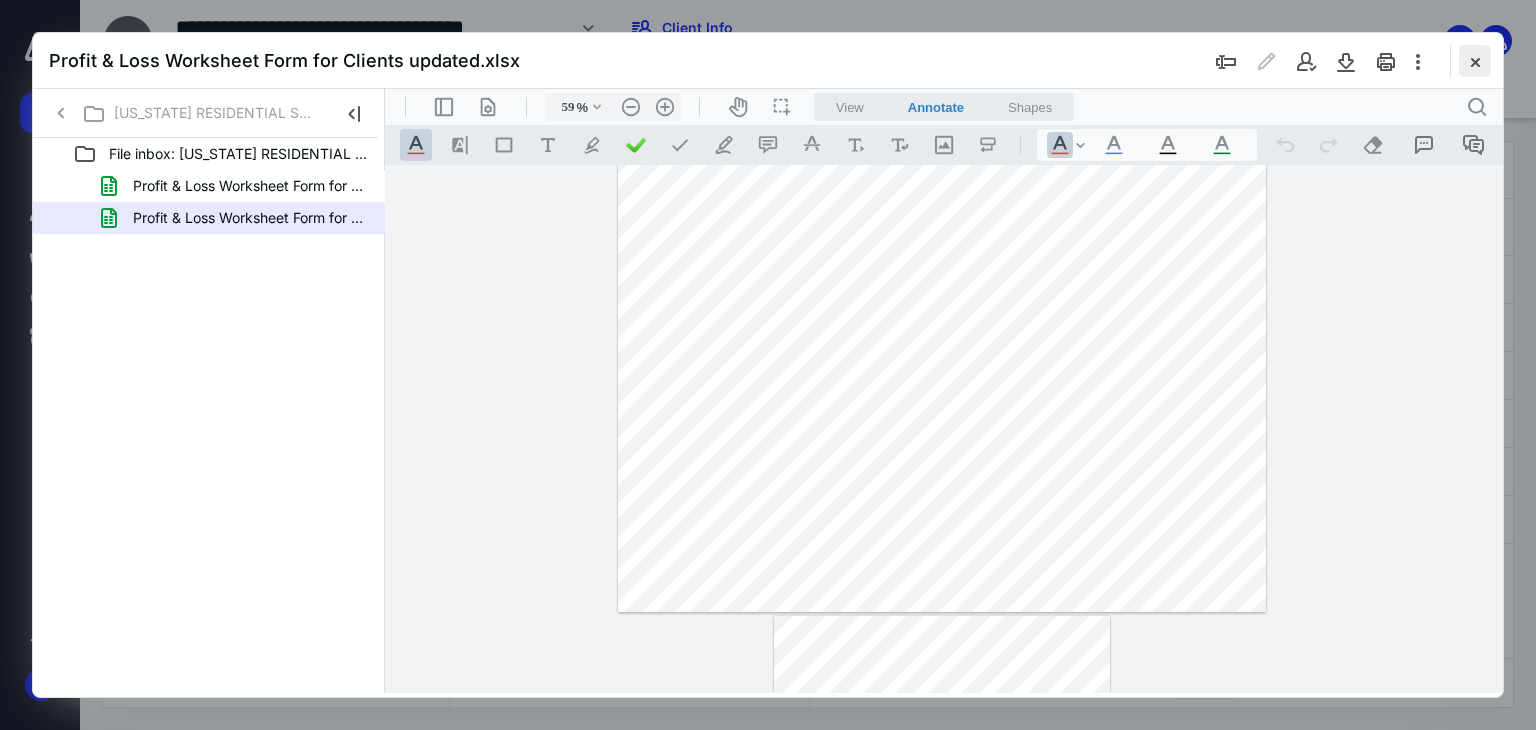 click at bounding box center [1475, 61] 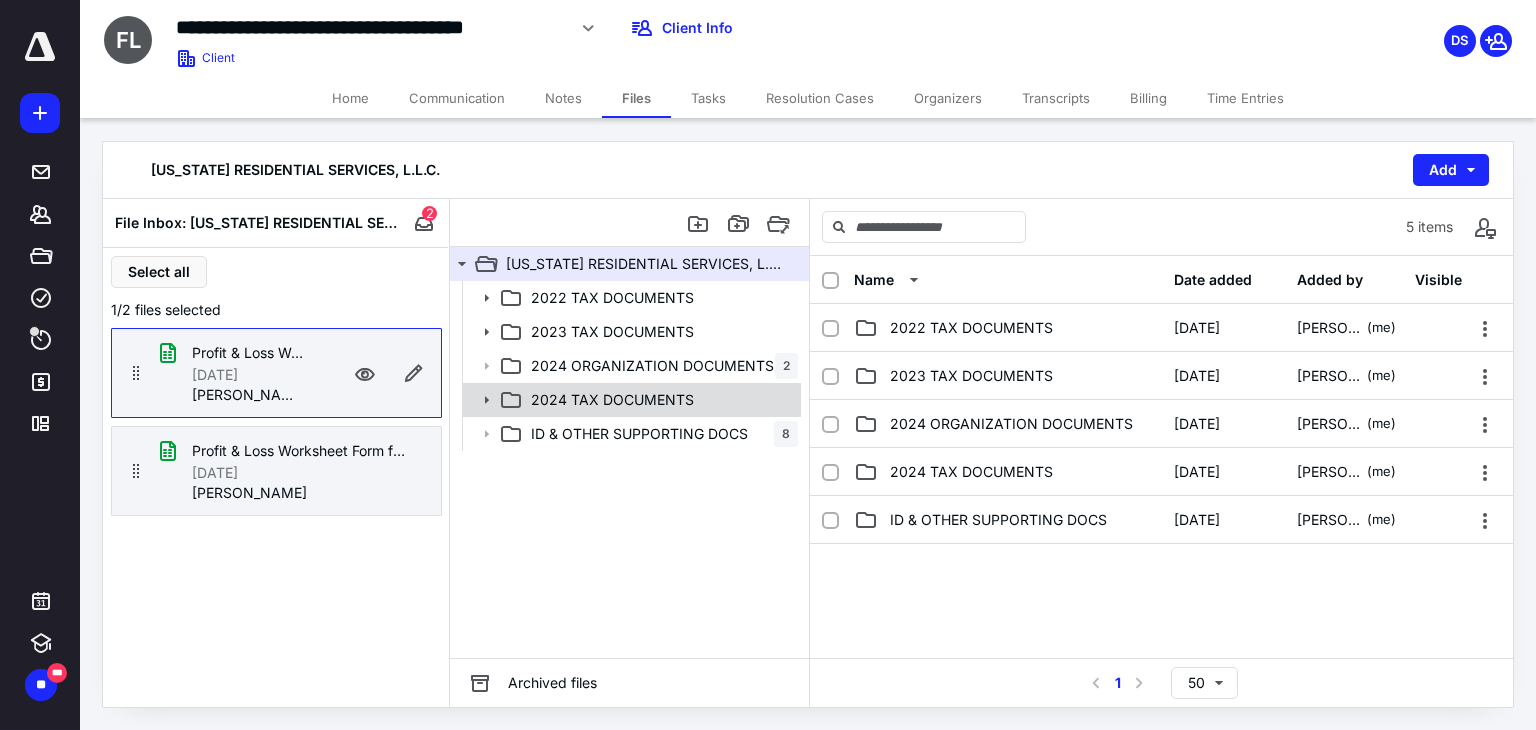 click 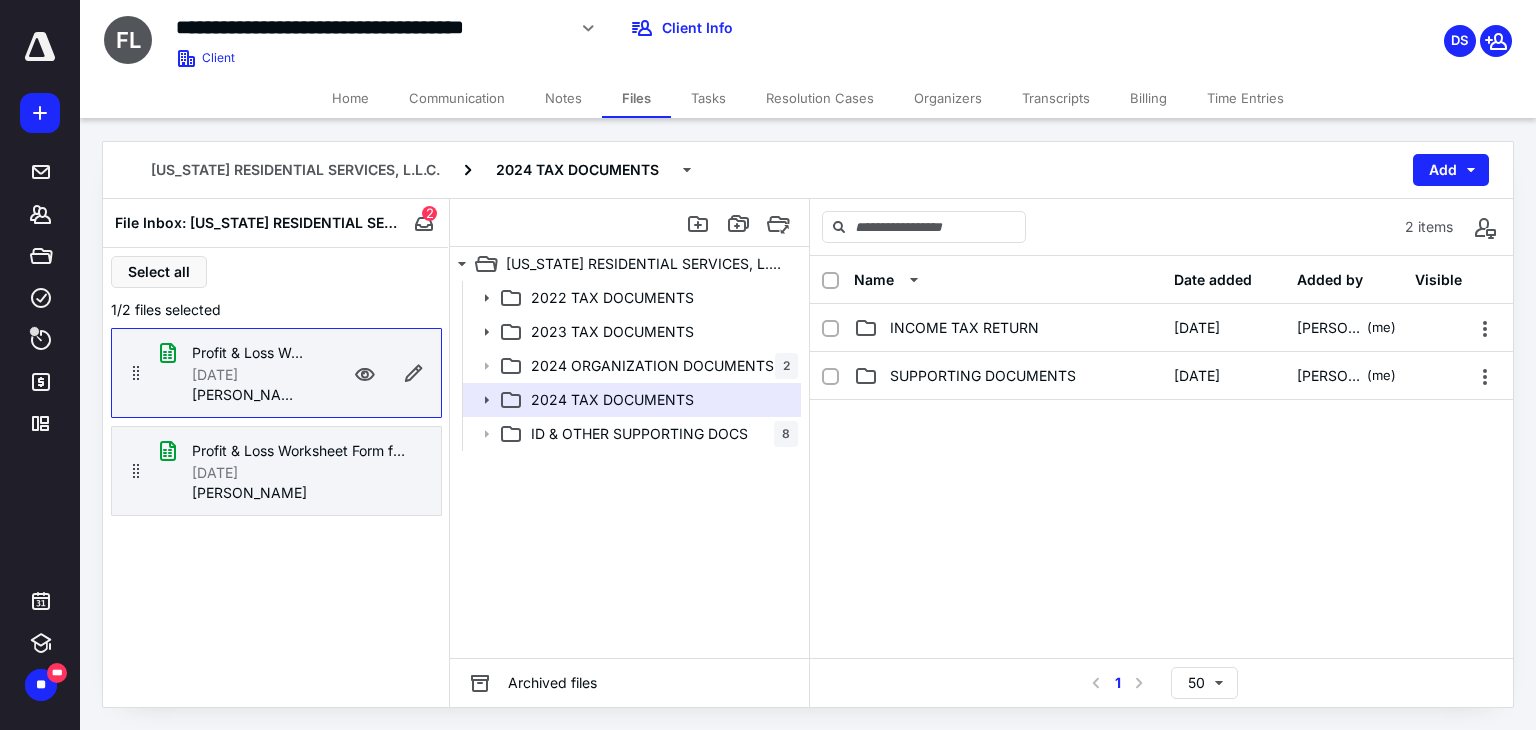 click 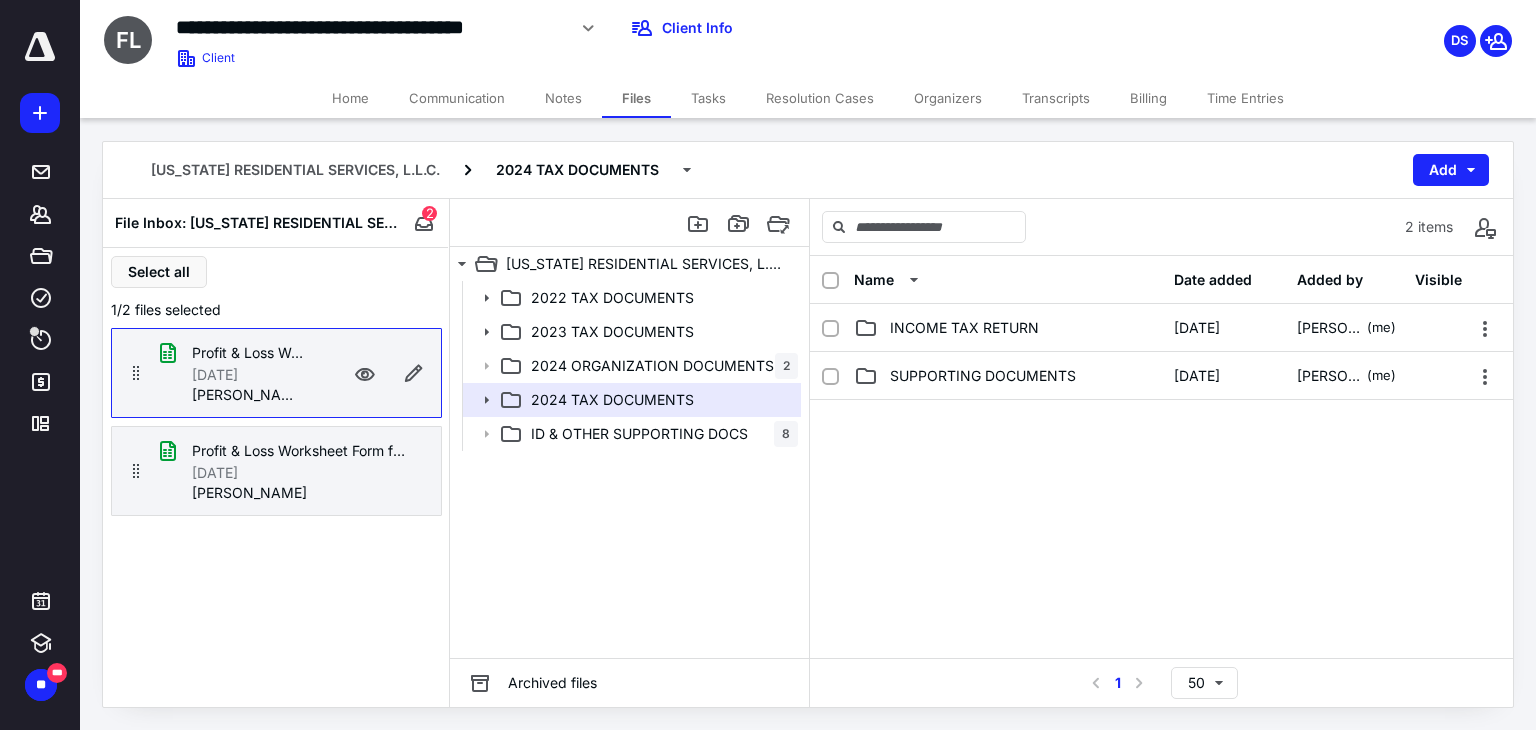click on "Select all" at bounding box center (276, 272) 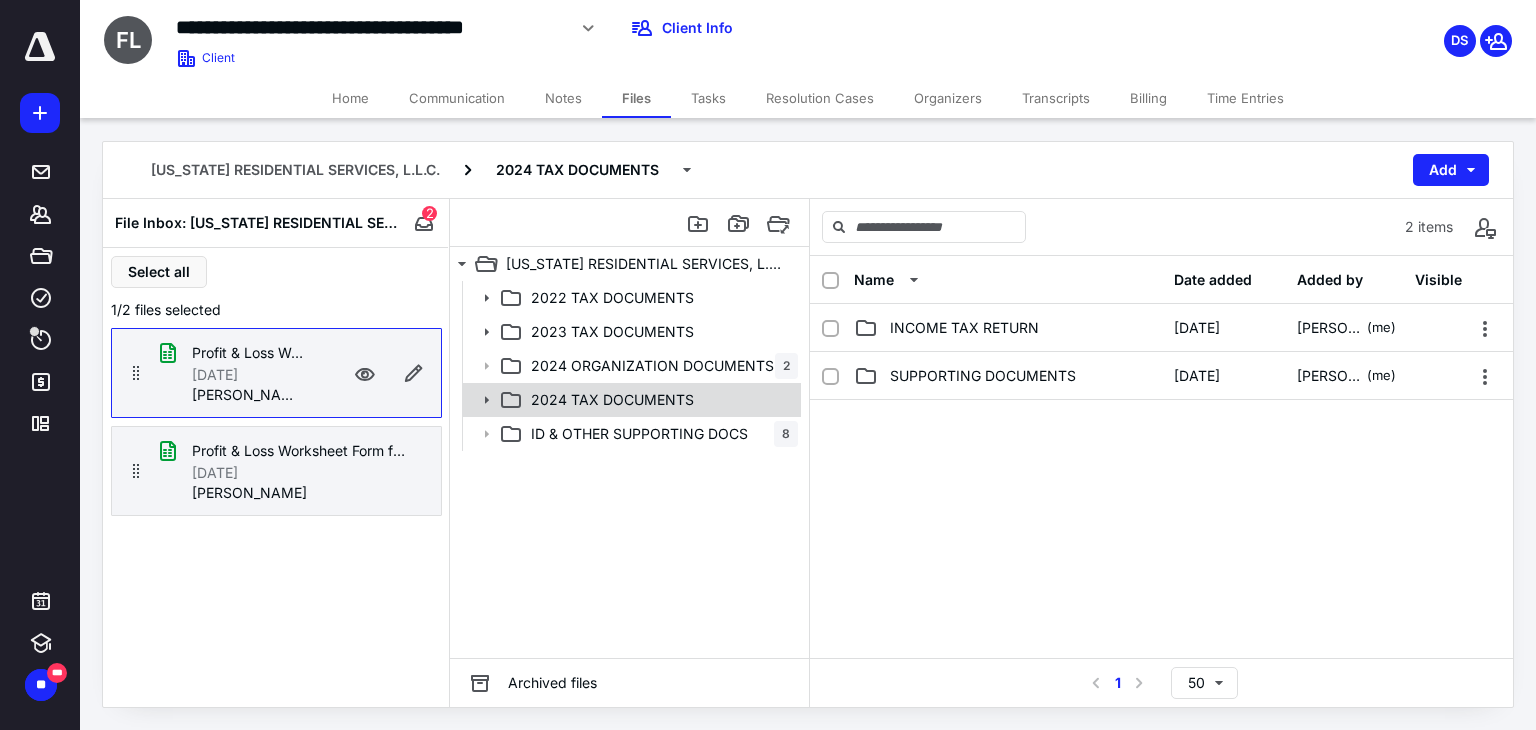 click 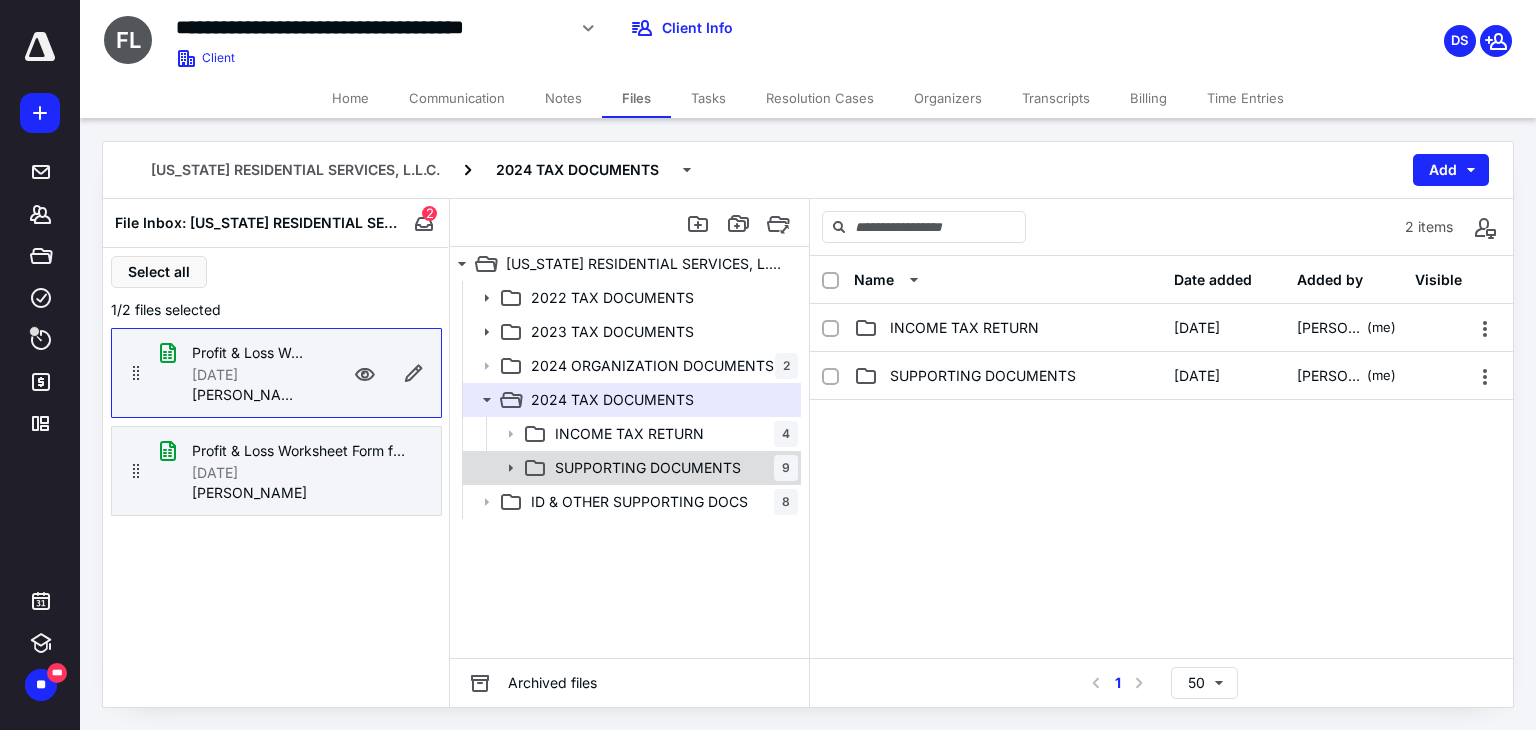 click 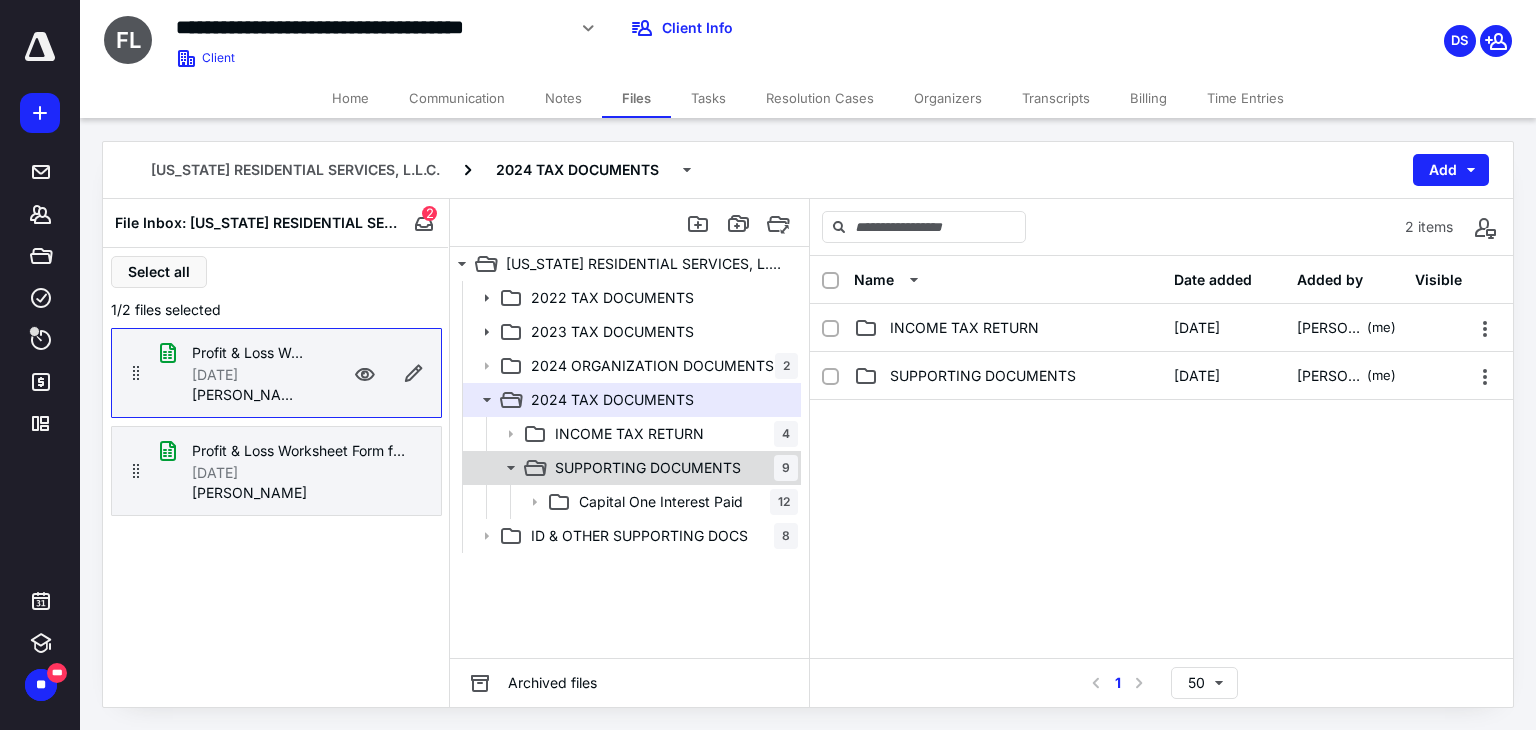 click on "SUPPORTING DOCUMENTS" at bounding box center [648, 468] 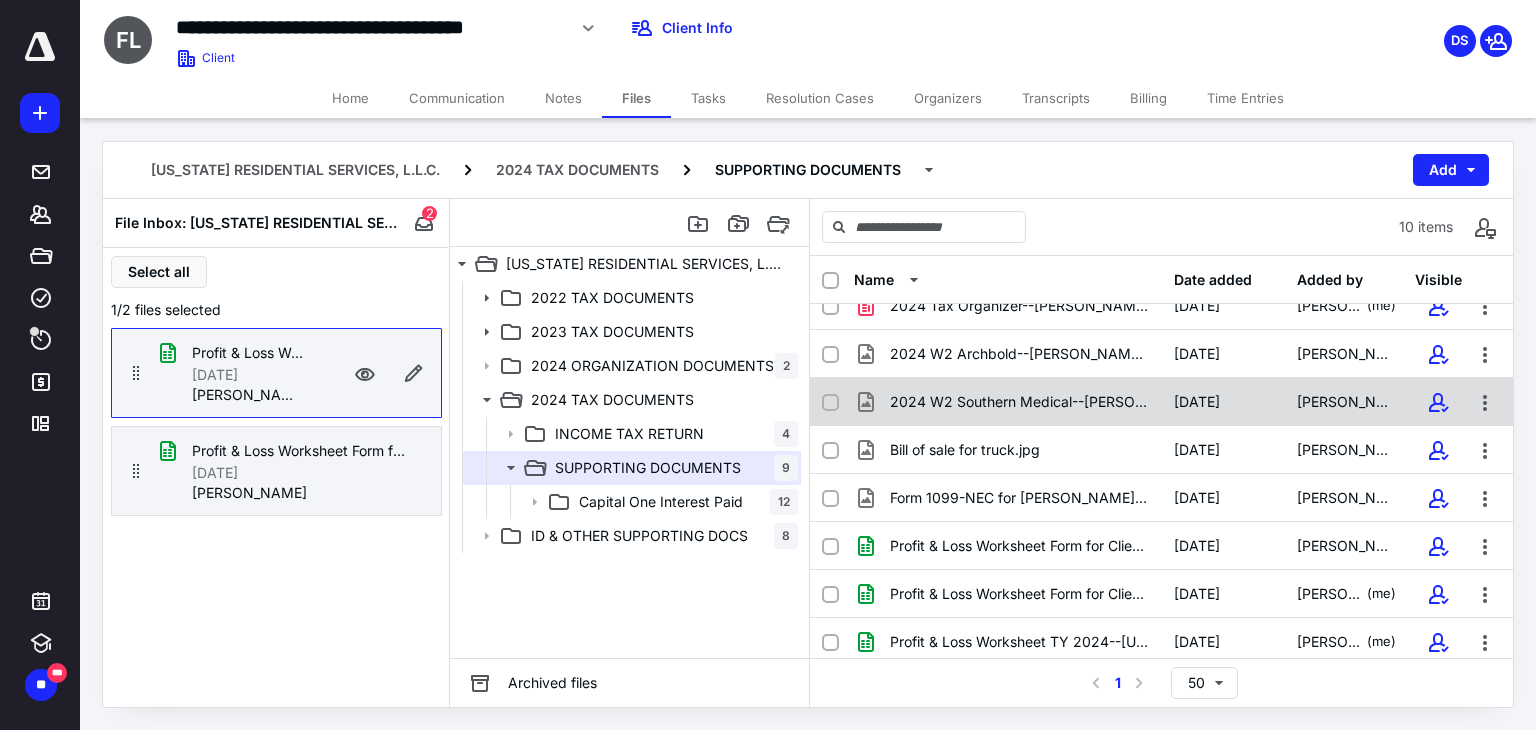 scroll, scrollTop: 124, scrollLeft: 0, axis: vertical 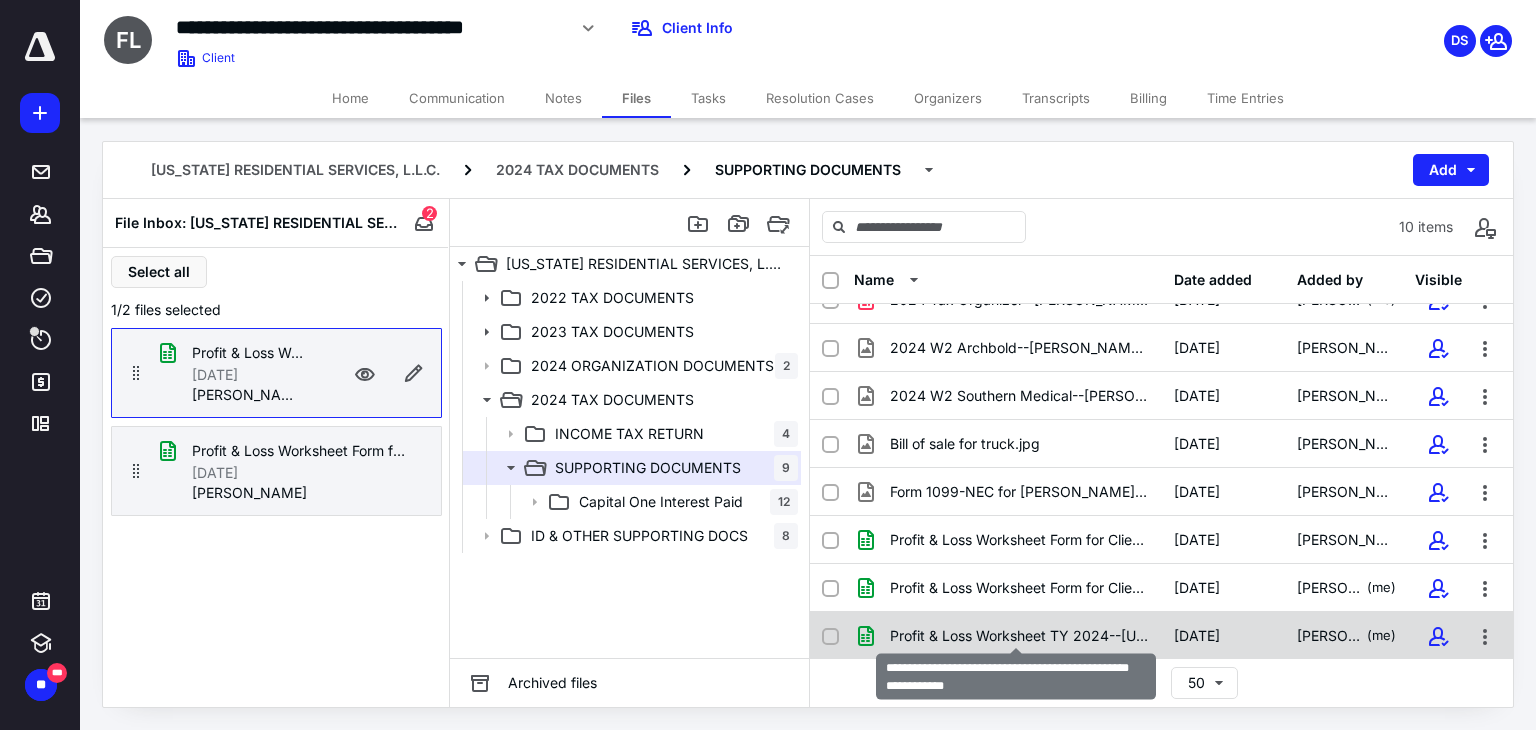 click on "Profit & Loss Worksheet TY 2024--[US_STATE] Residential Serv.xlsx" at bounding box center [1020, 636] 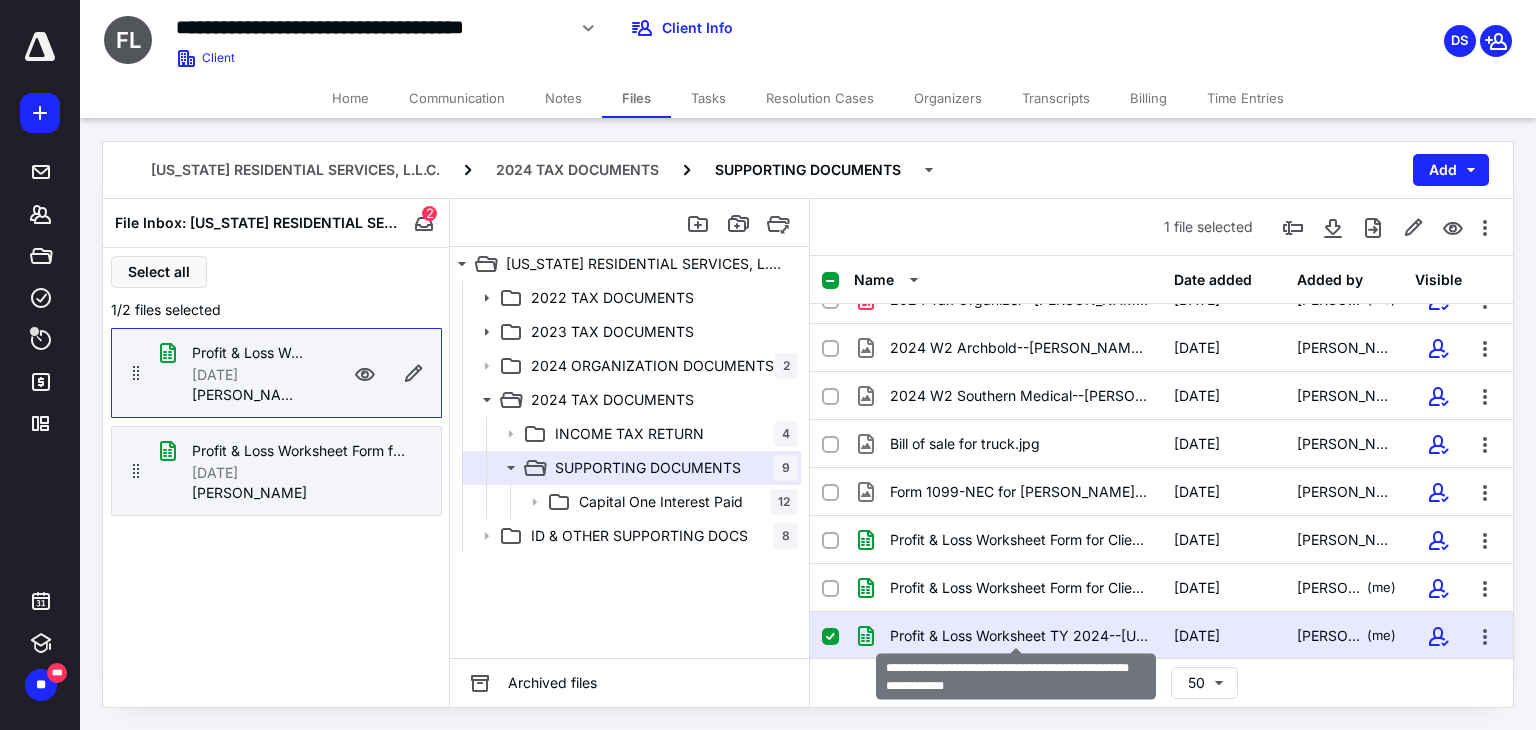 click on "Profit & Loss Worksheet TY 2024--[US_STATE] Residential Serv.xlsx" at bounding box center (1020, 636) 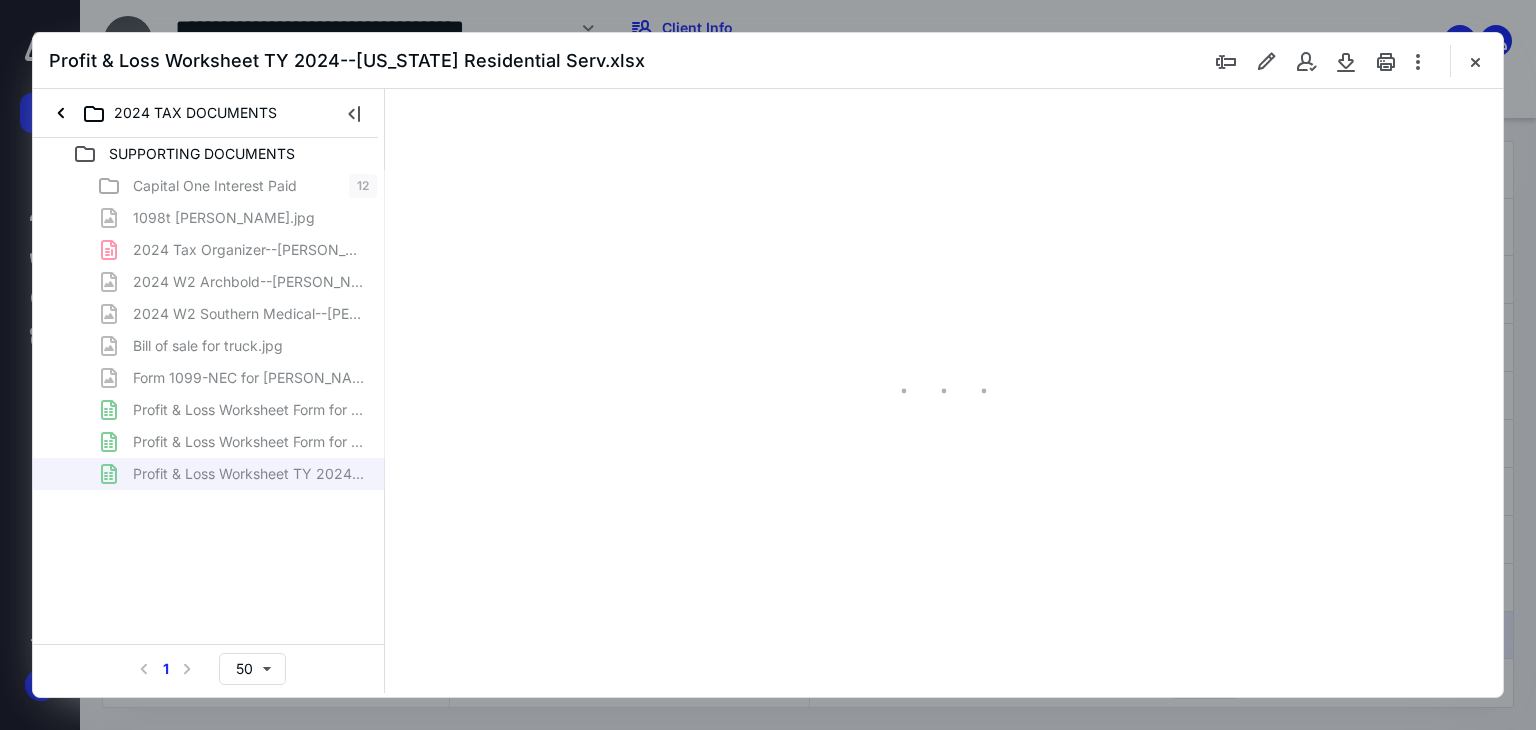 scroll, scrollTop: 0, scrollLeft: 0, axis: both 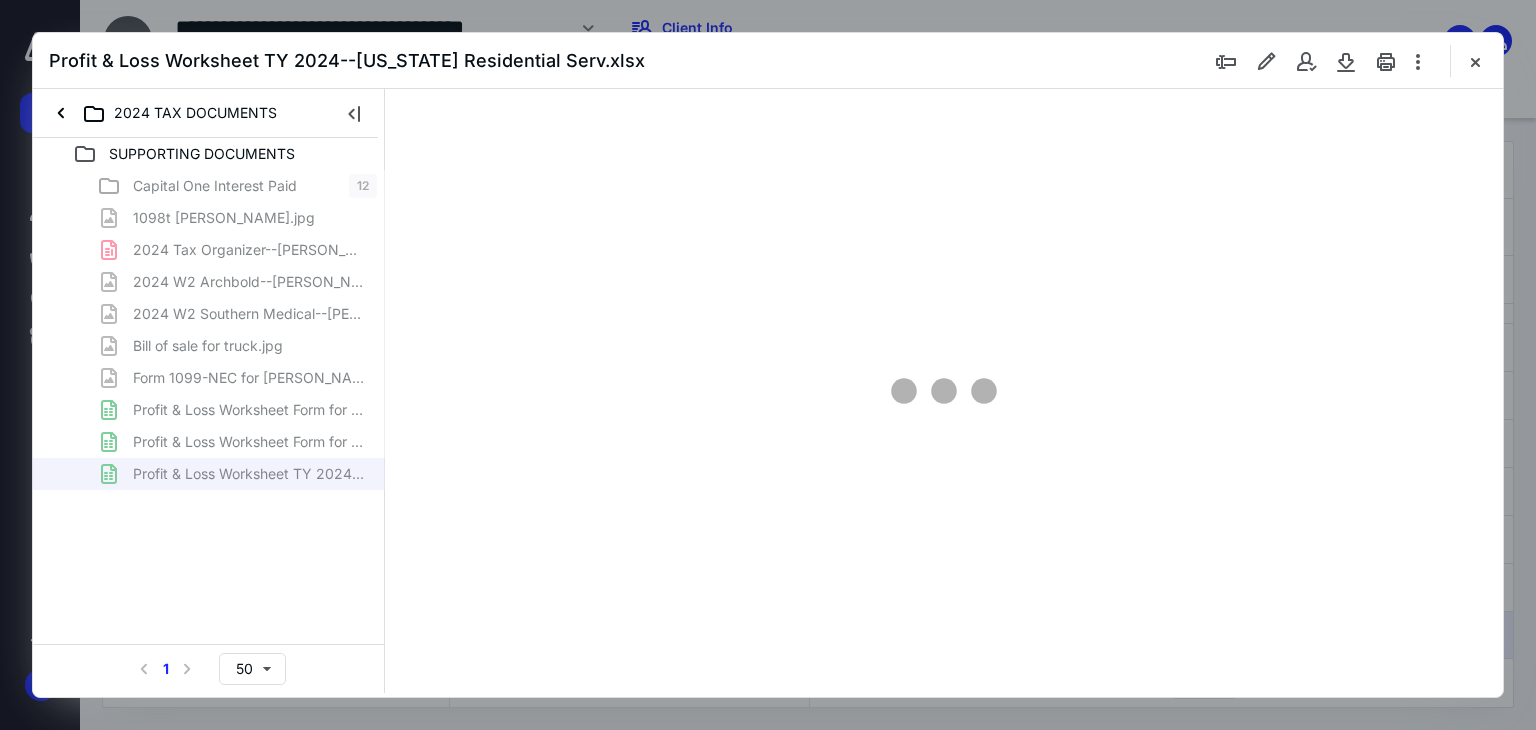 type on "64" 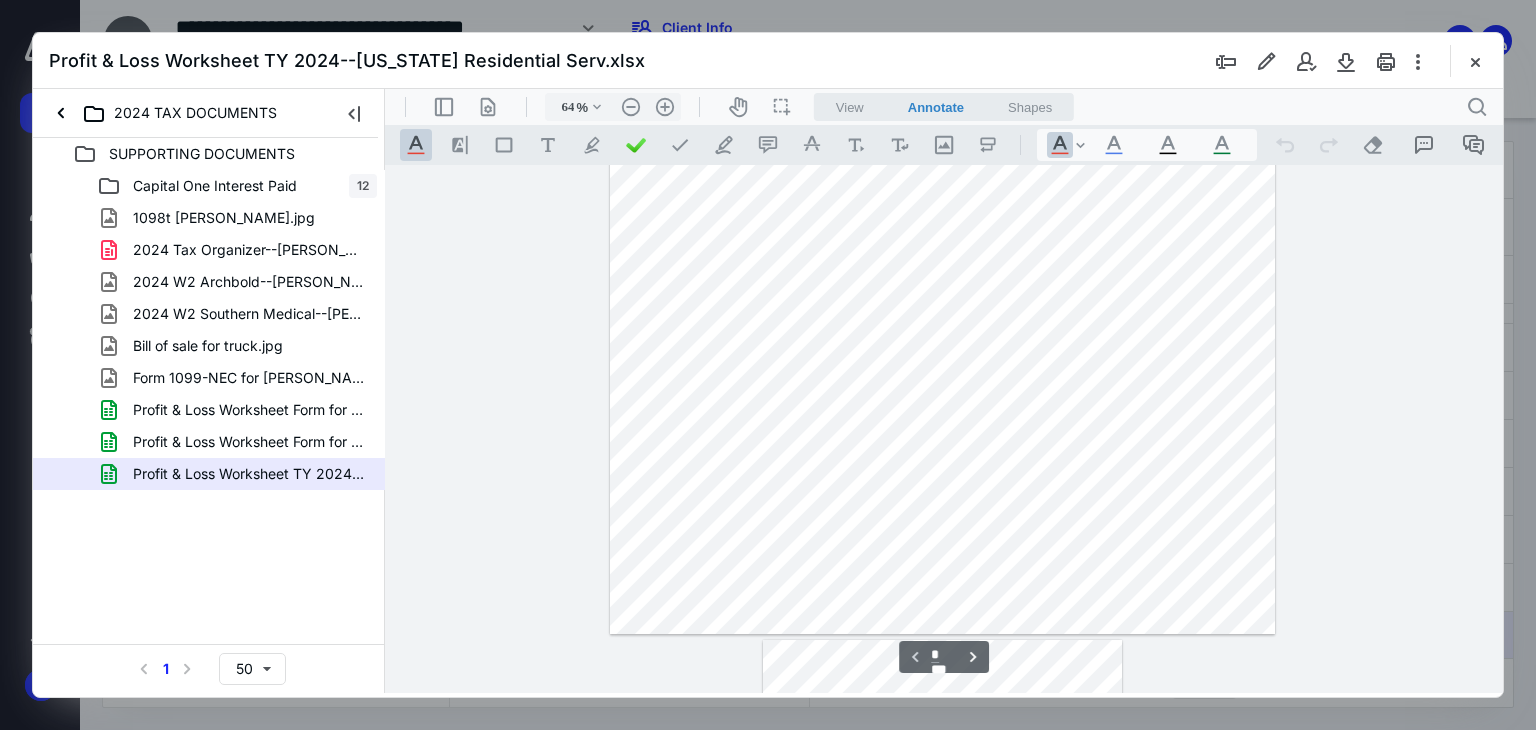 scroll, scrollTop: 0, scrollLeft: 0, axis: both 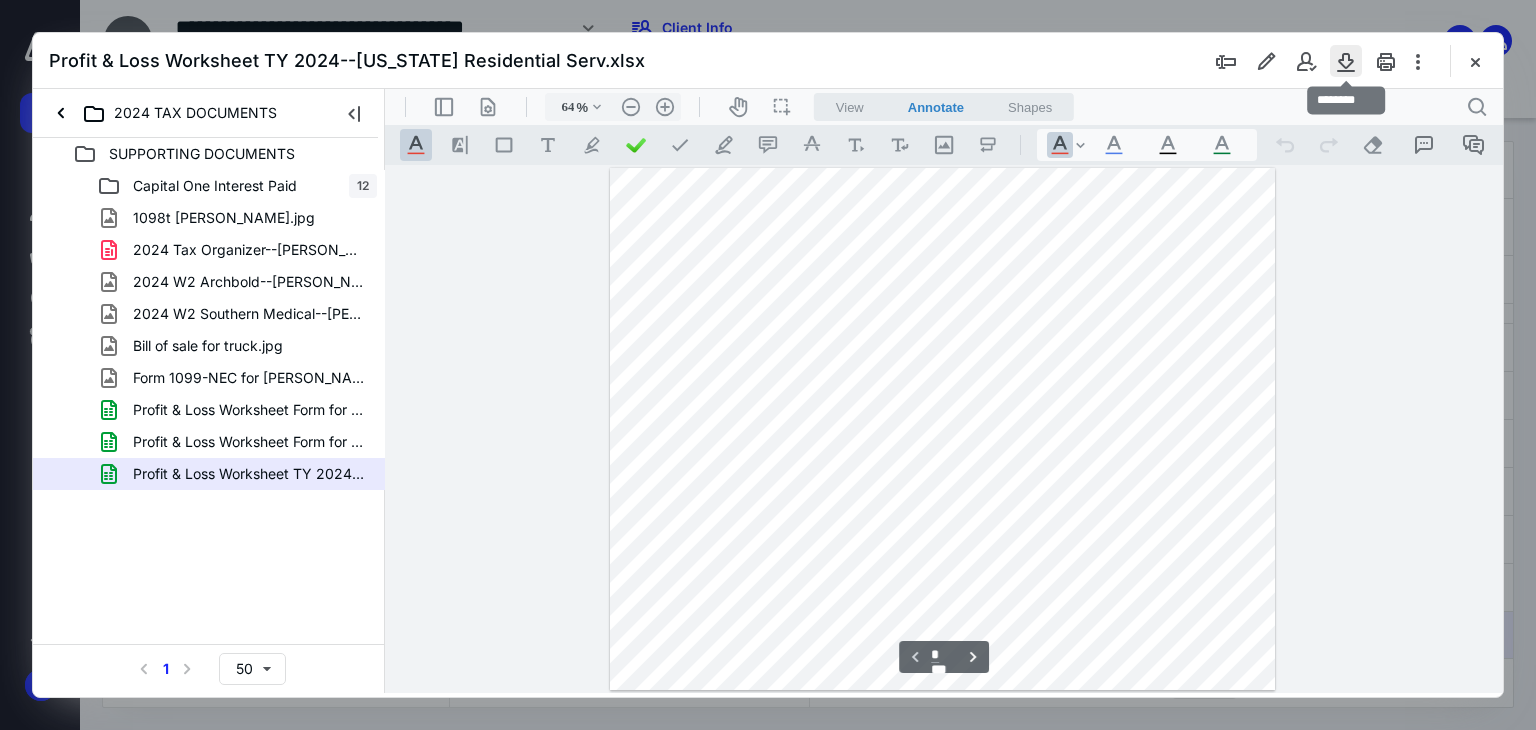 click at bounding box center [1346, 61] 